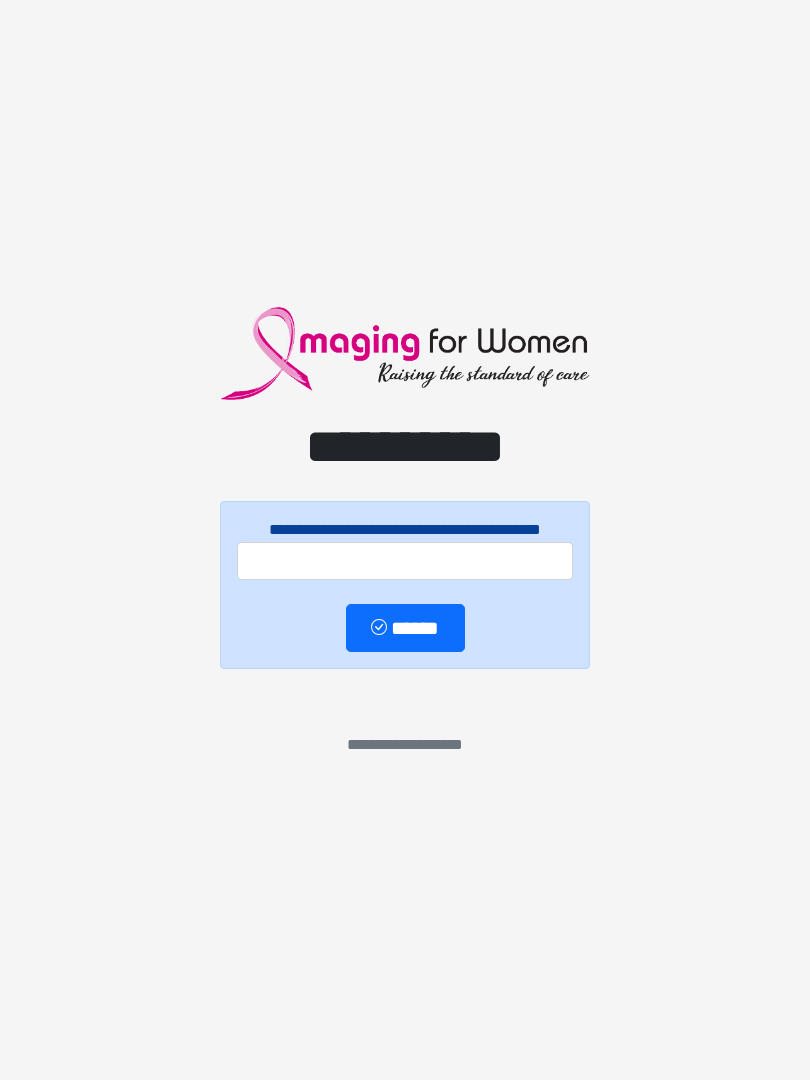 scroll, scrollTop: 0, scrollLeft: 0, axis: both 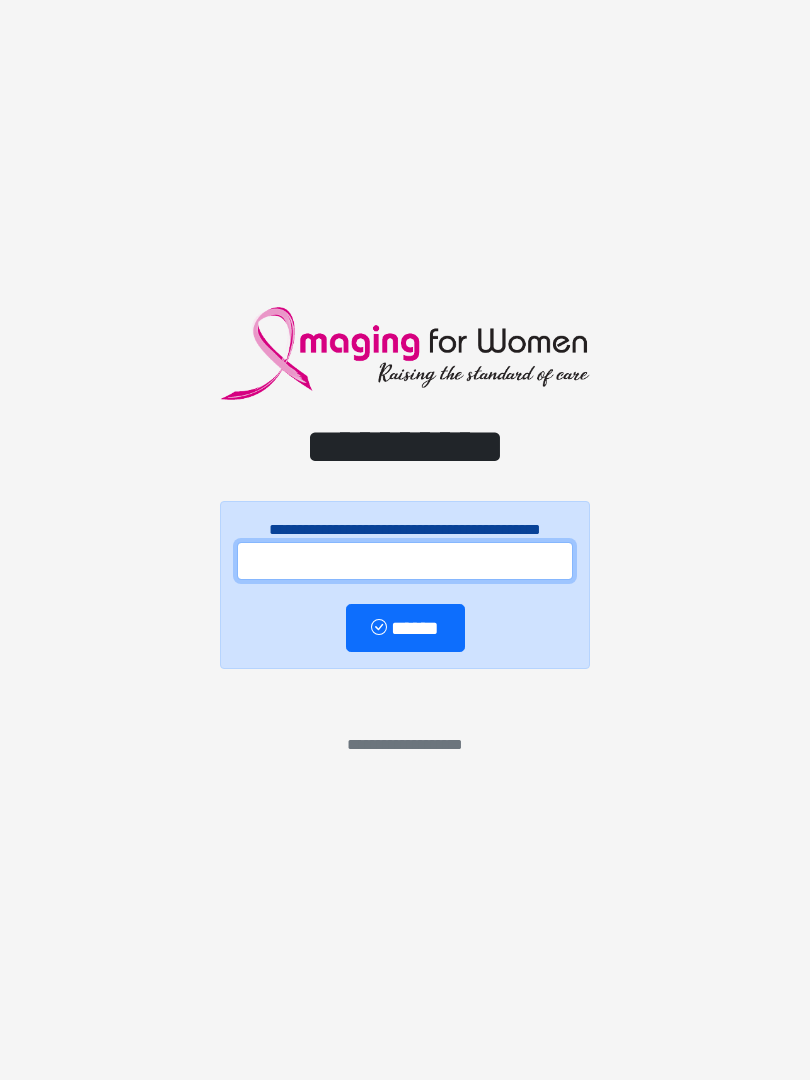 click at bounding box center (405, 561) 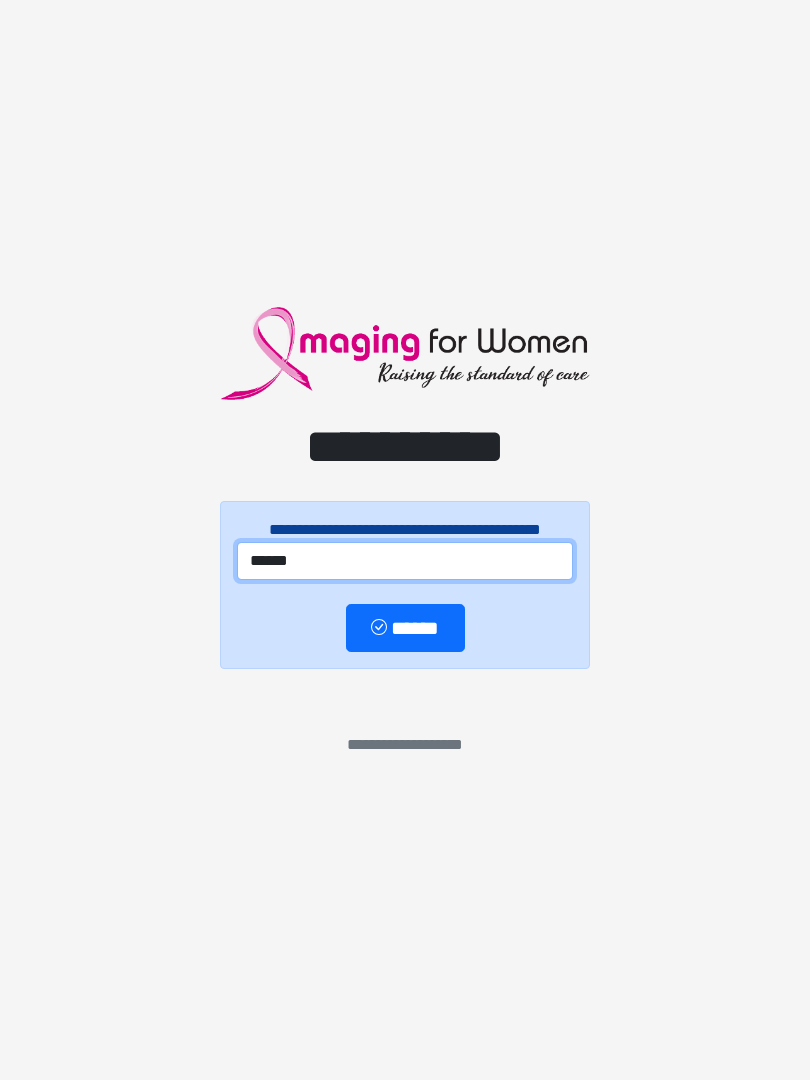 type on "******" 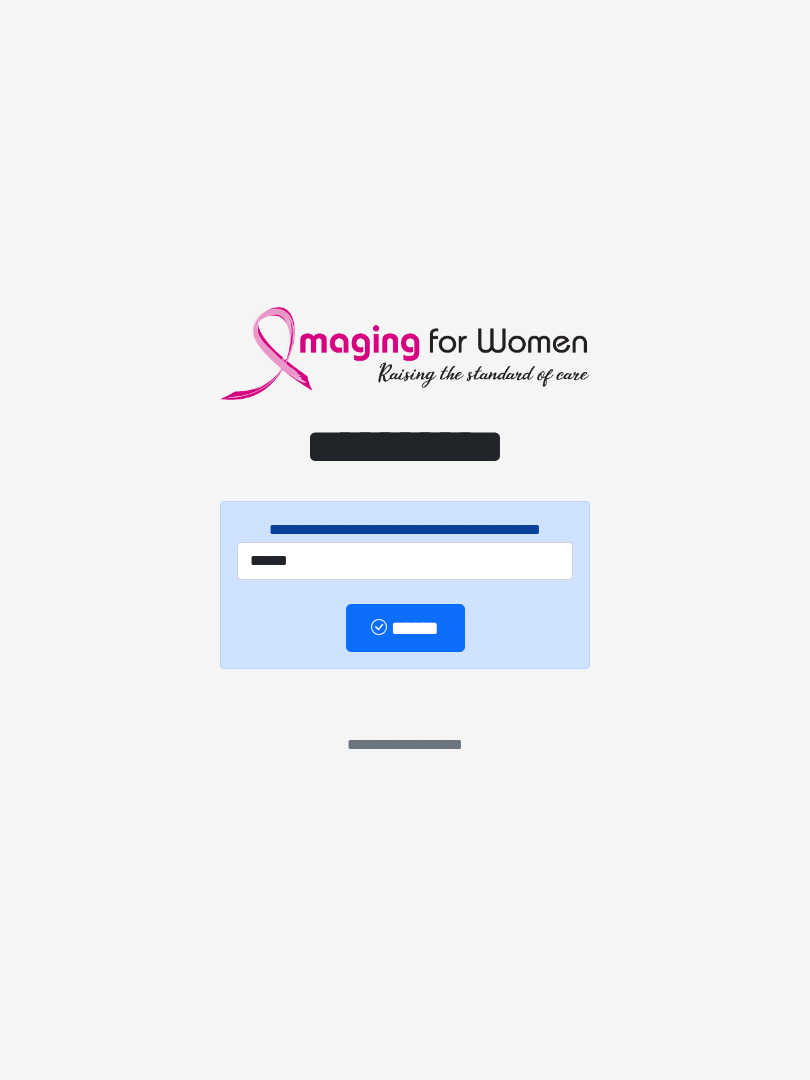 click on "******" at bounding box center (405, 628) 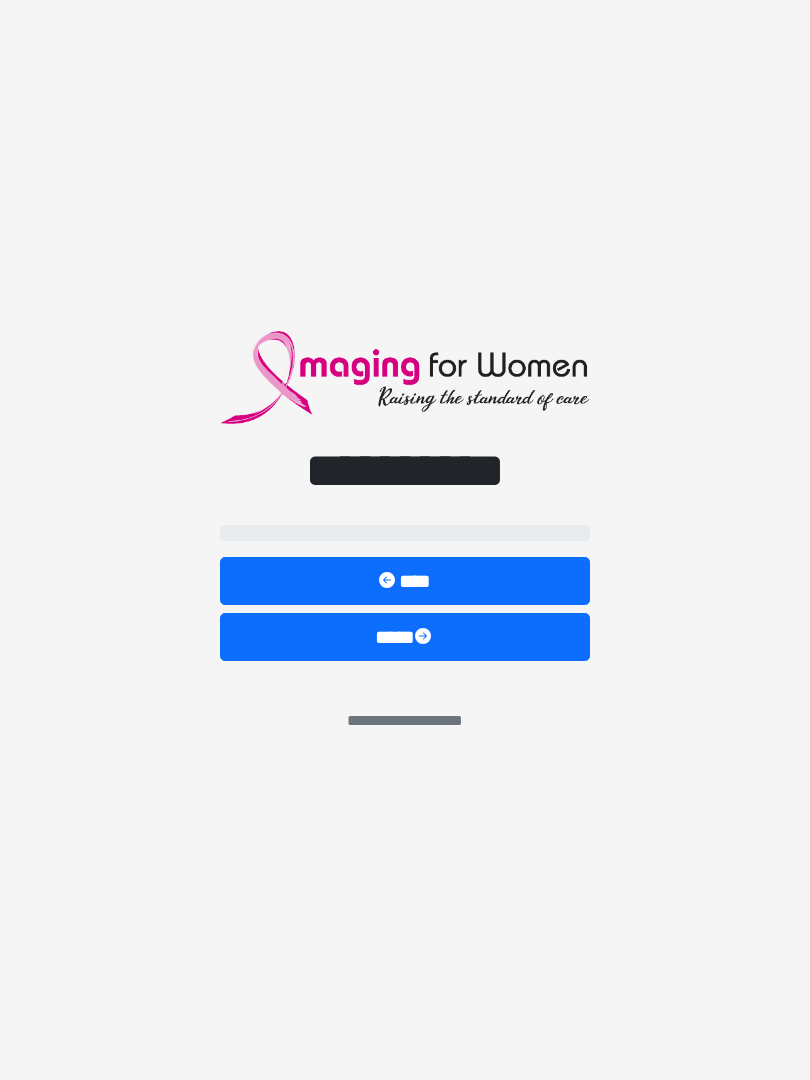 select on "**" 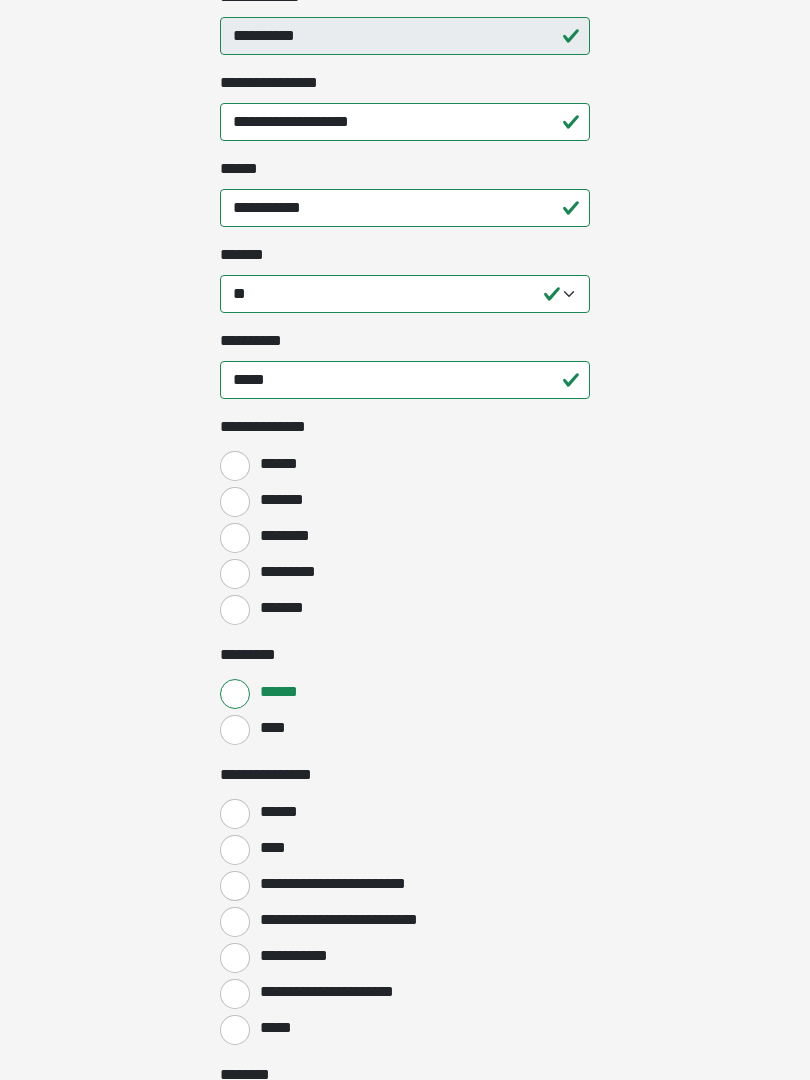 scroll, scrollTop: 638, scrollLeft: 0, axis: vertical 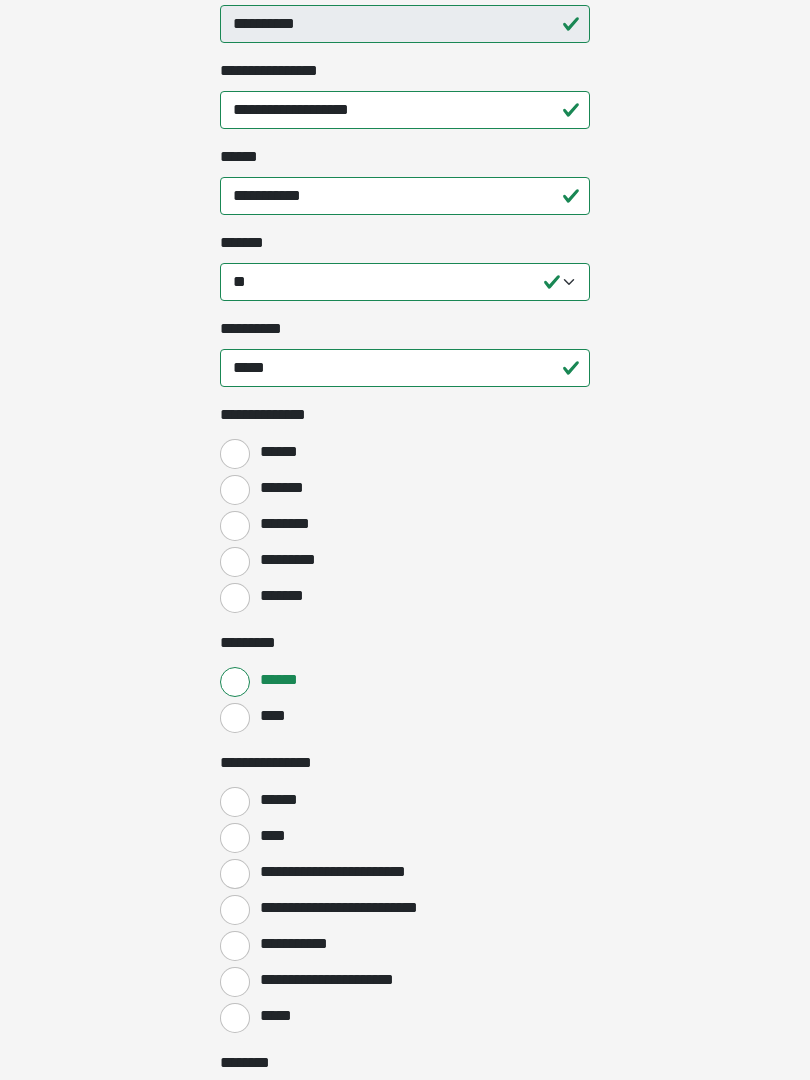 click on "*******" at bounding box center (235, 491) 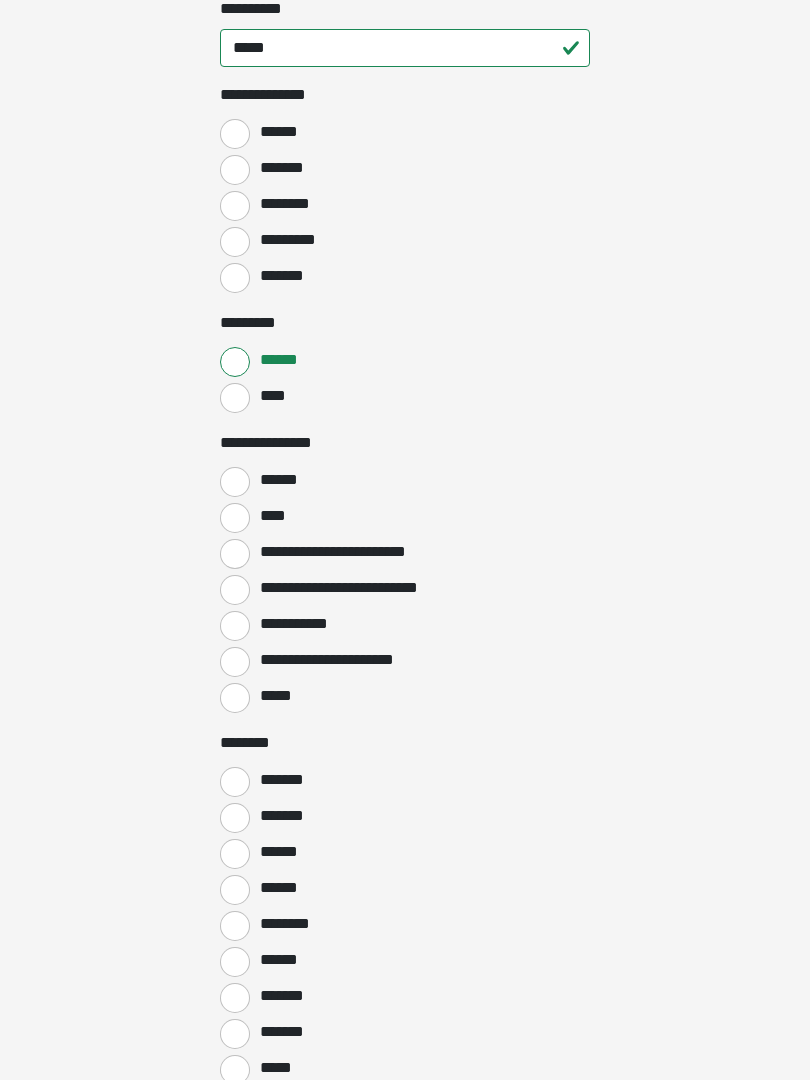 scroll, scrollTop: 959, scrollLeft: 0, axis: vertical 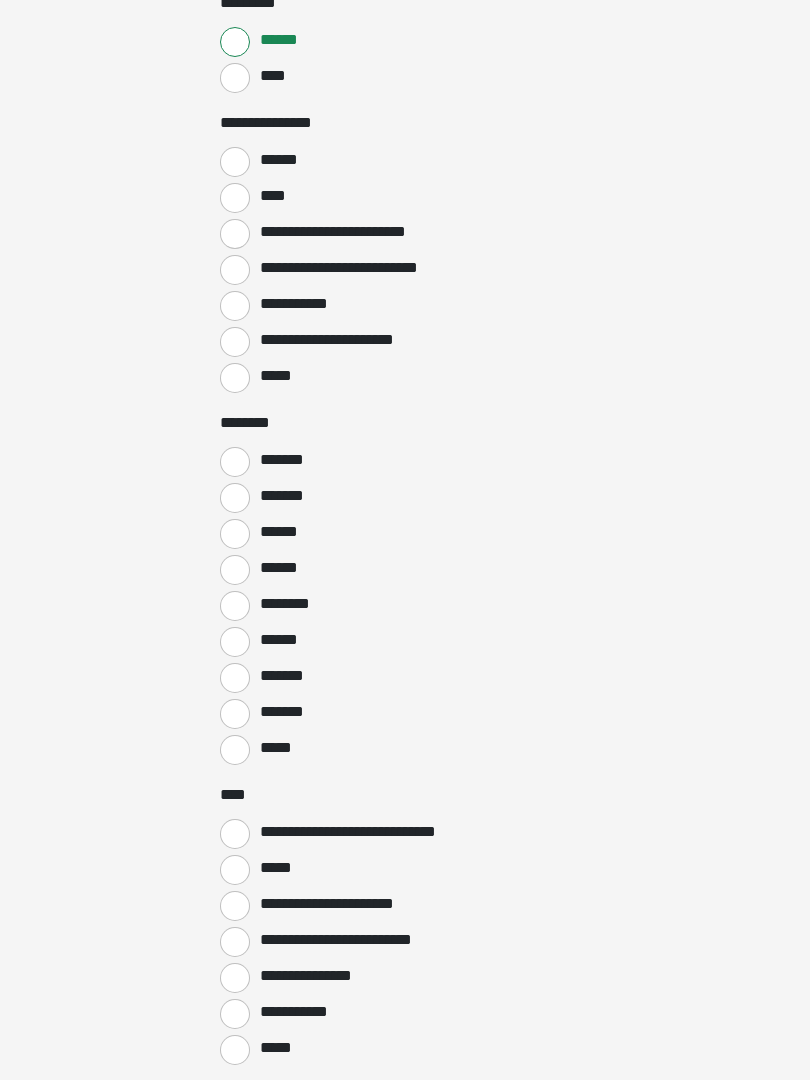 click on "*******" at bounding box center [235, 462] 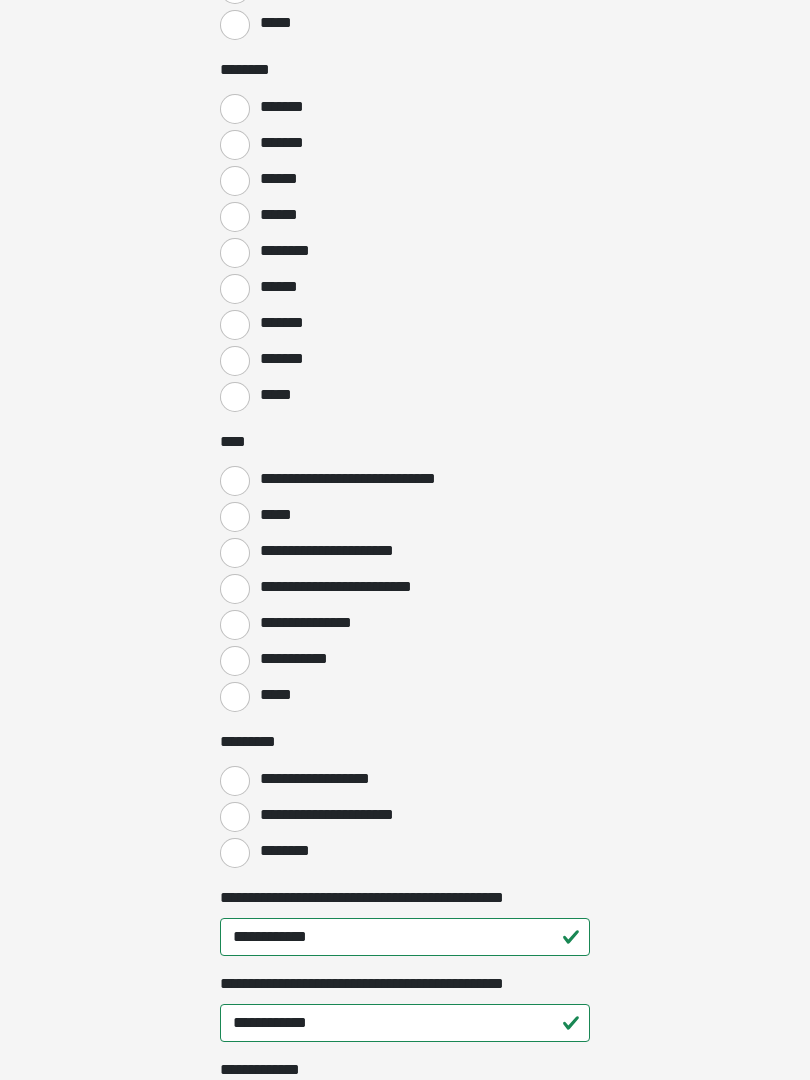scroll, scrollTop: 1634, scrollLeft: 0, axis: vertical 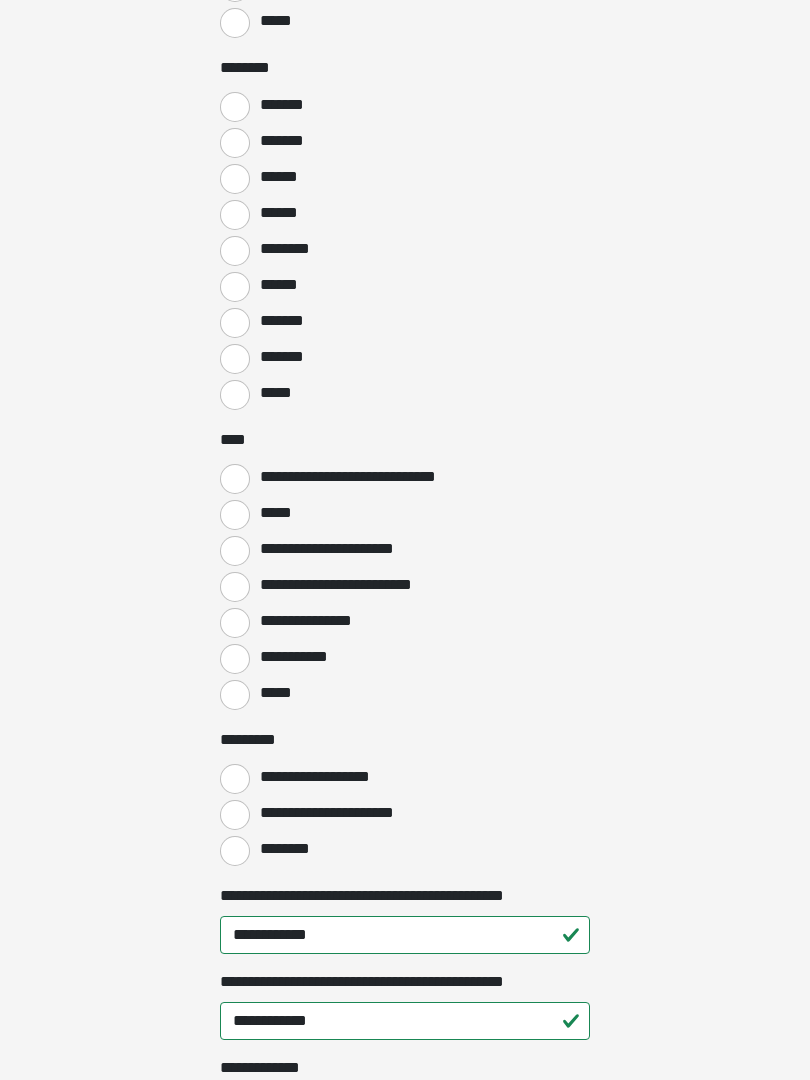 click on "**********" at bounding box center (316, 621) 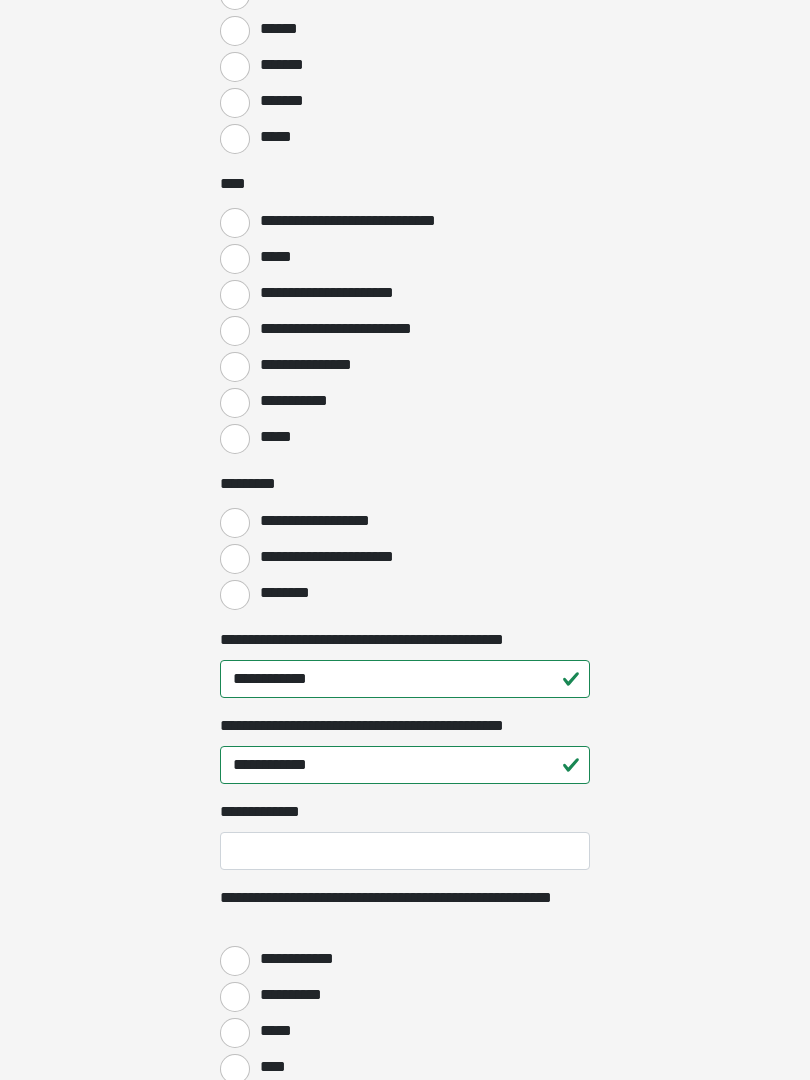 scroll, scrollTop: 1893, scrollLeft: 0, axis: vertical 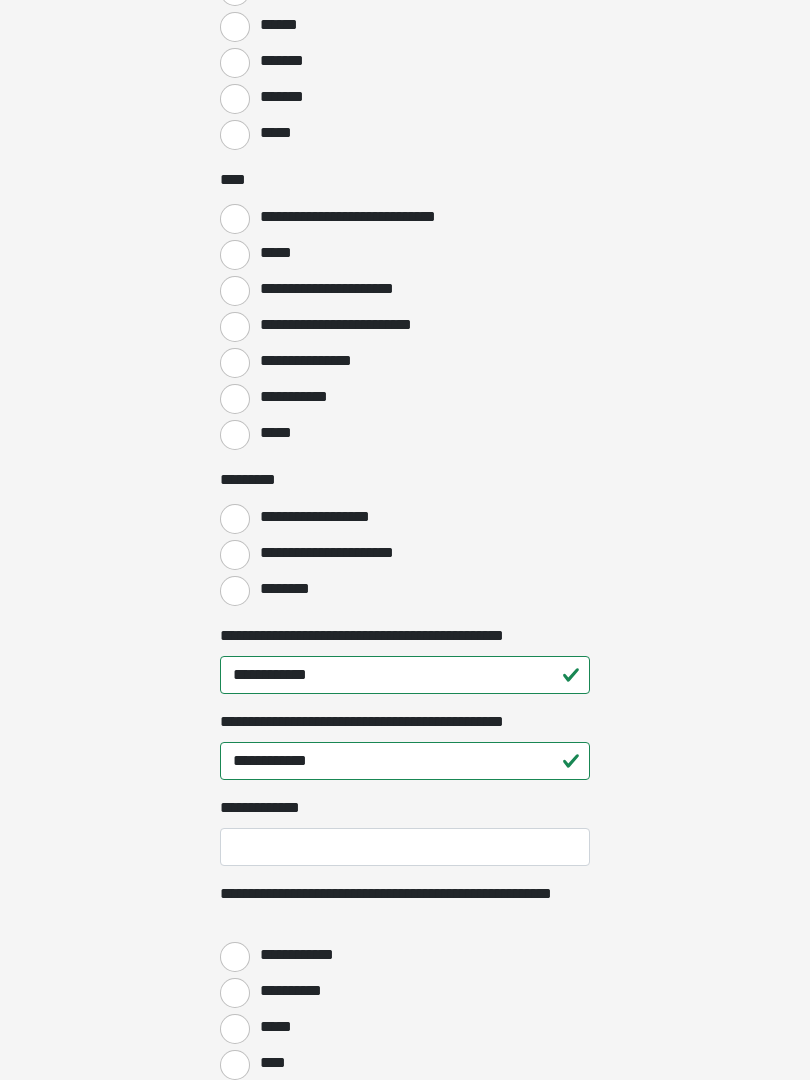click on "**********" at bounding box center [335, 553] 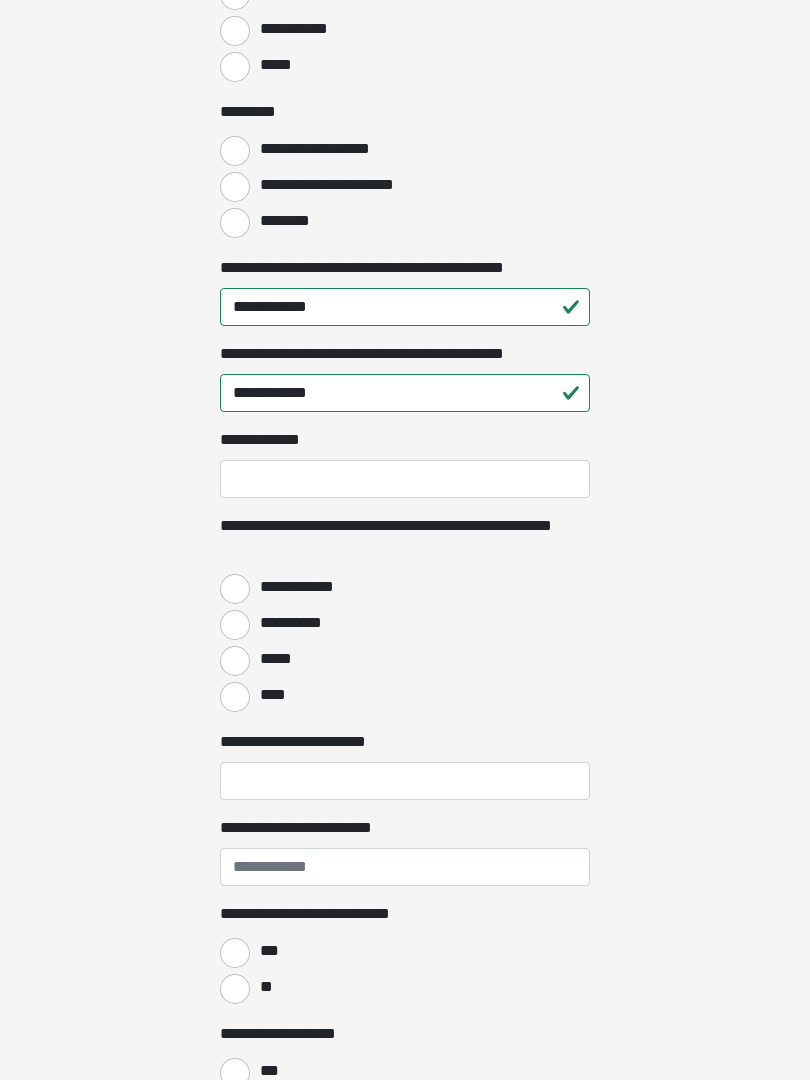 scroll, scrollTop: 2262, scrollLeft: 0, axis: vertical 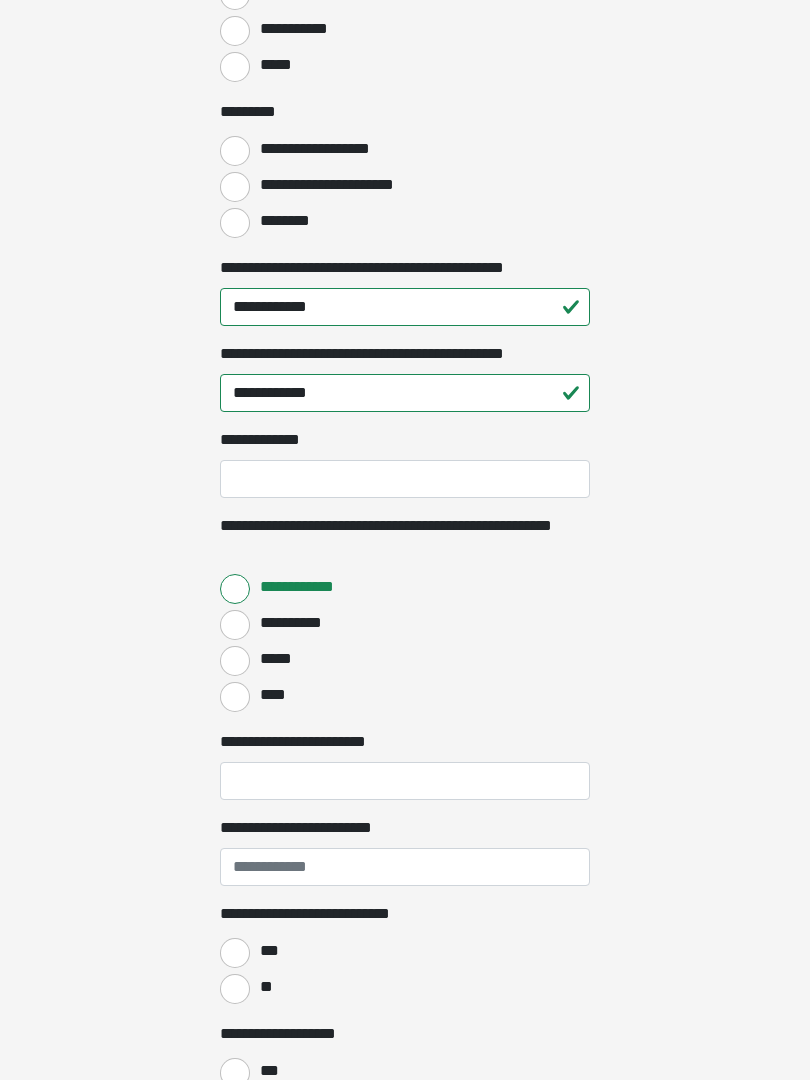 click on "****" at bounding box center [235, 697] 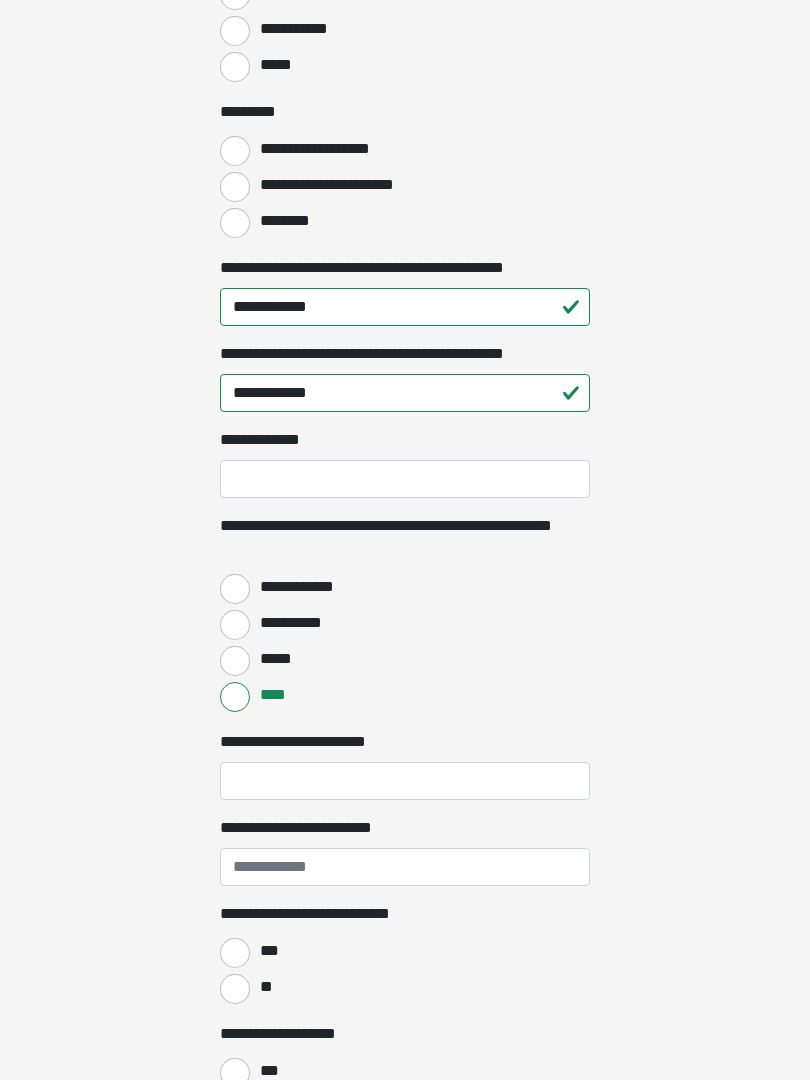 click on "**********" at bounding box center [235, 589] 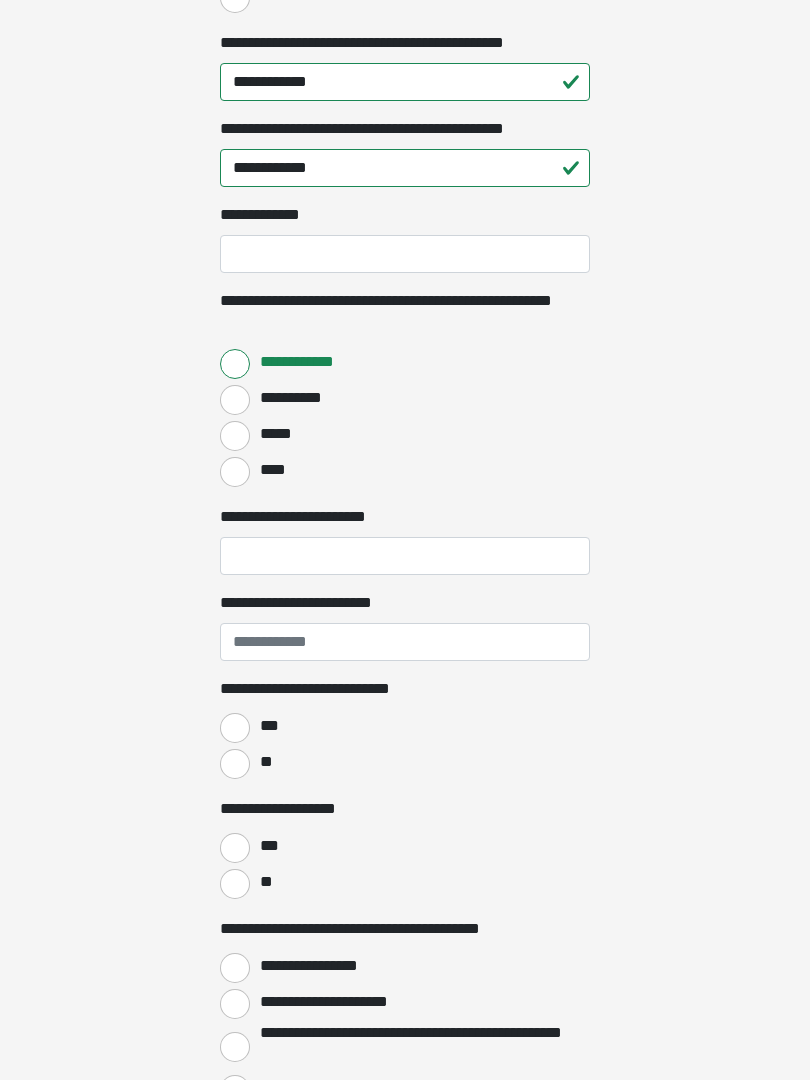scroll, scrollTop: 2490, scrollLeft: 0, axis: vertical 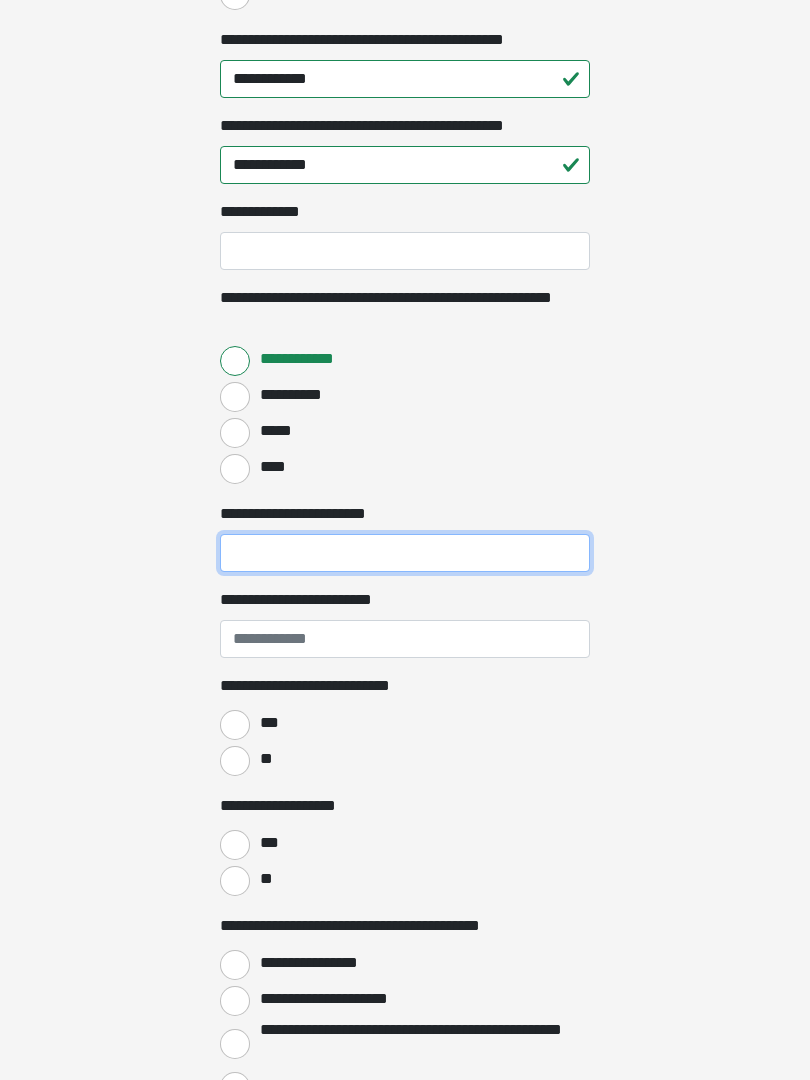 click on "**********" at bounding box center [405, 553] 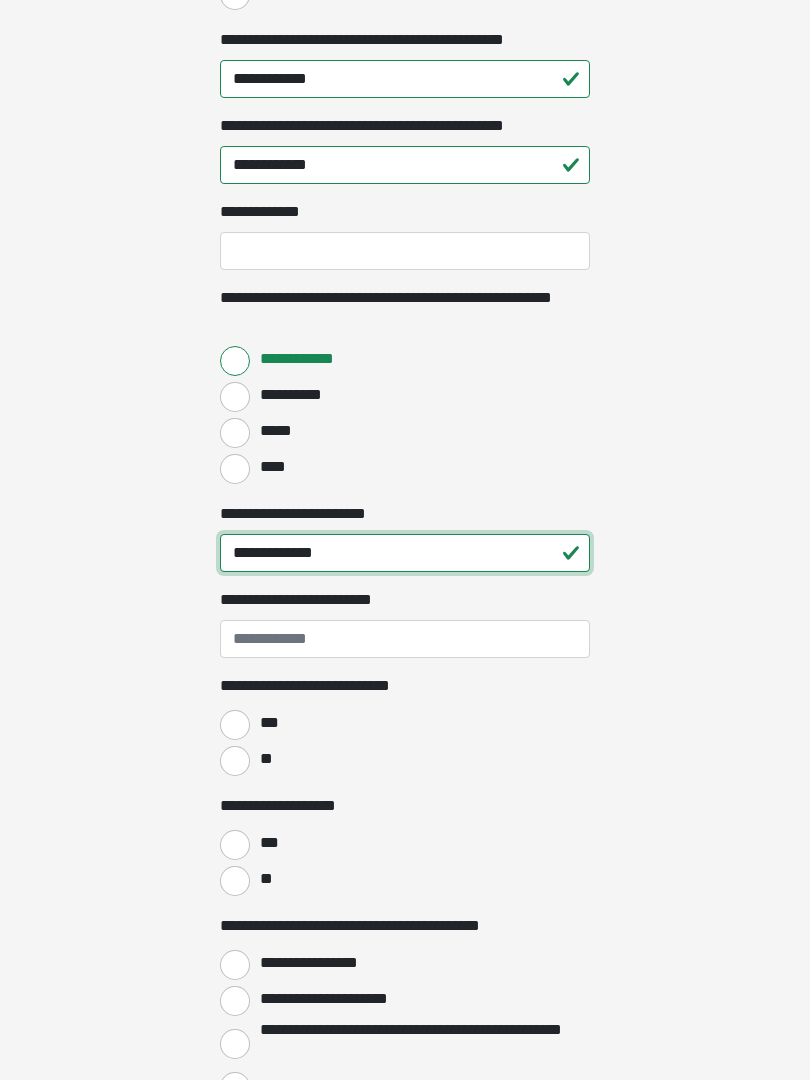 type on "**********" 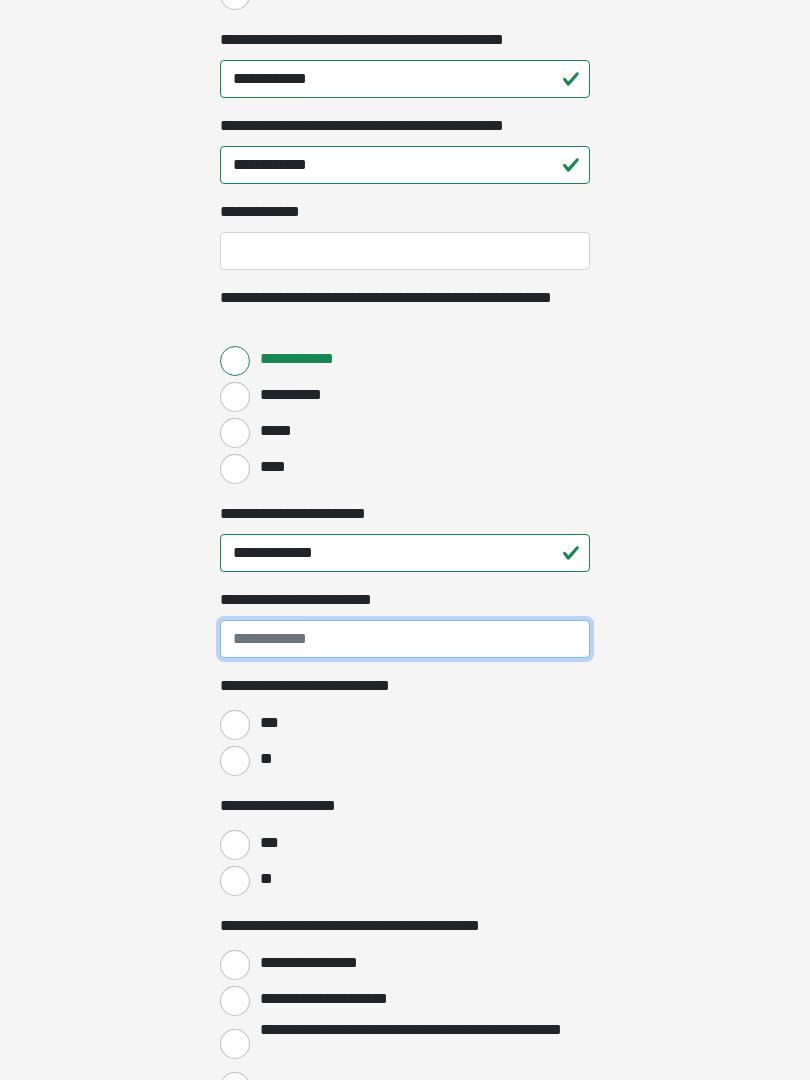 click on "**********" at bounding box center (405, 639) 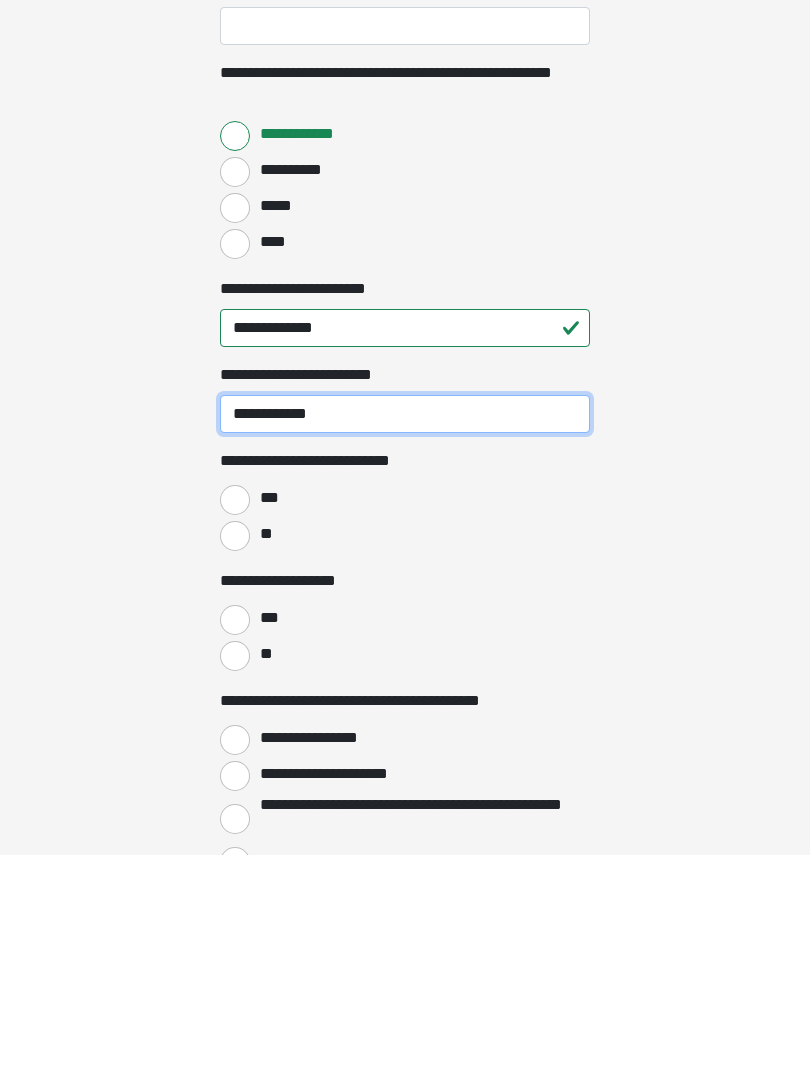 type on "**********" 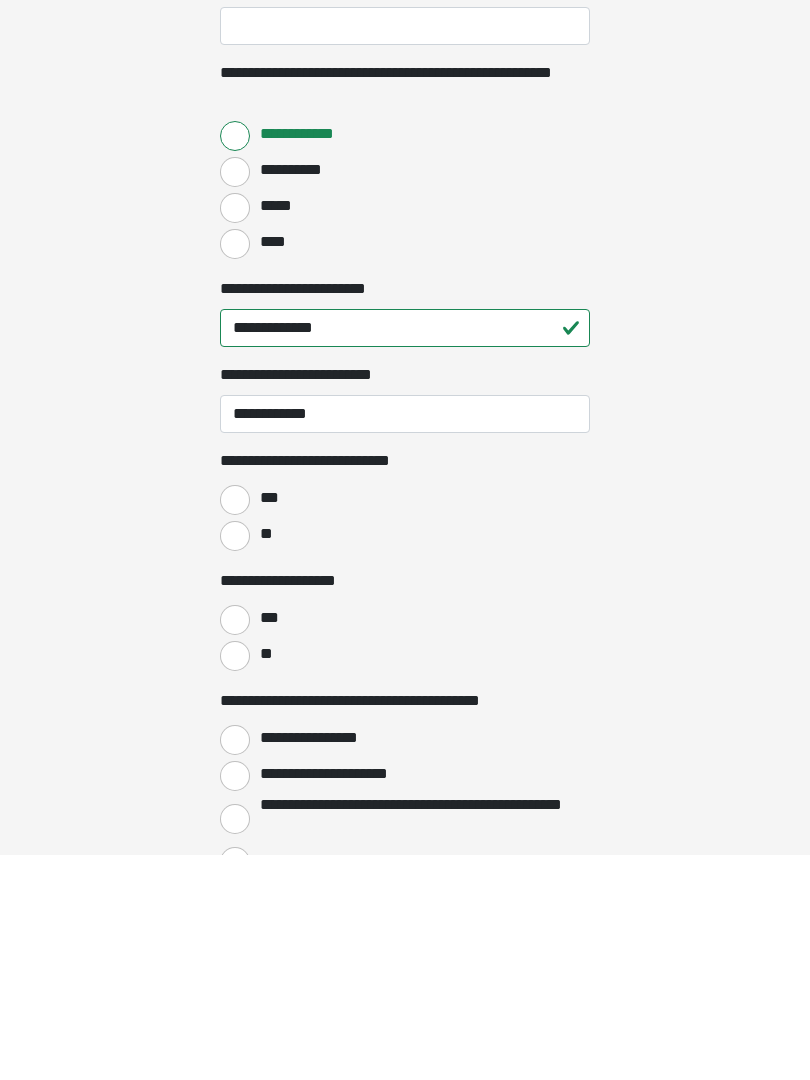 click on "**" at bounding box center (235, 761) 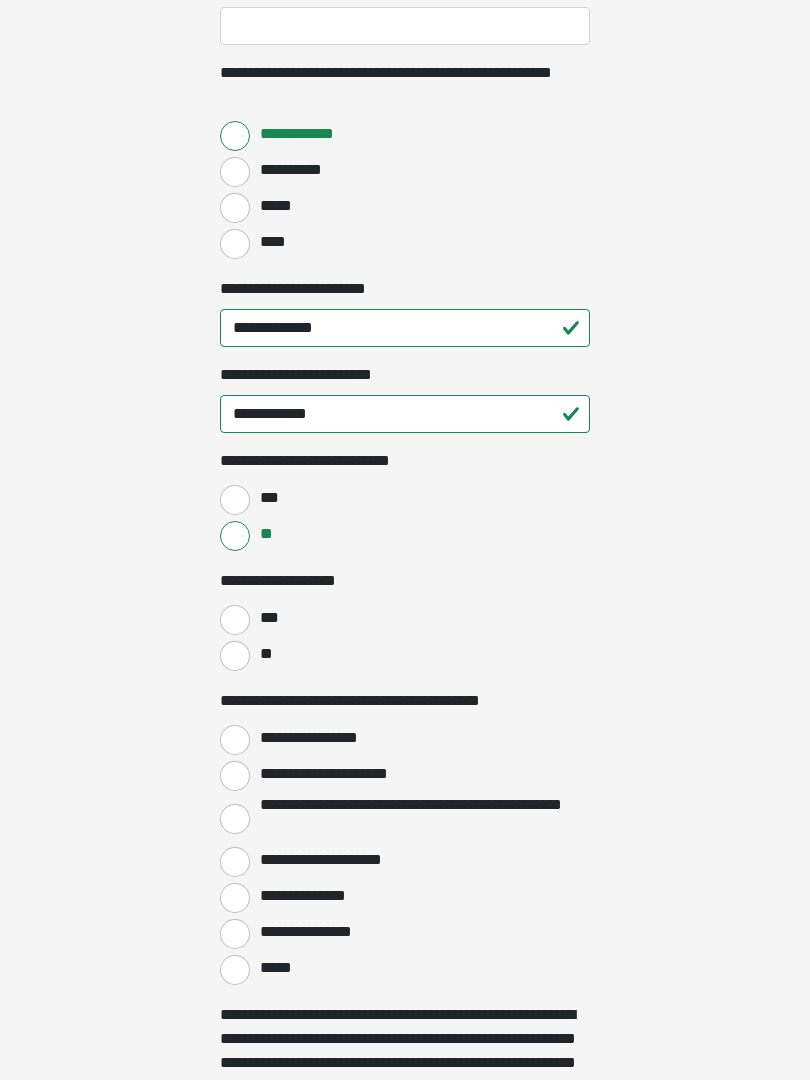 click on "**" at bounding box center (235, 656) 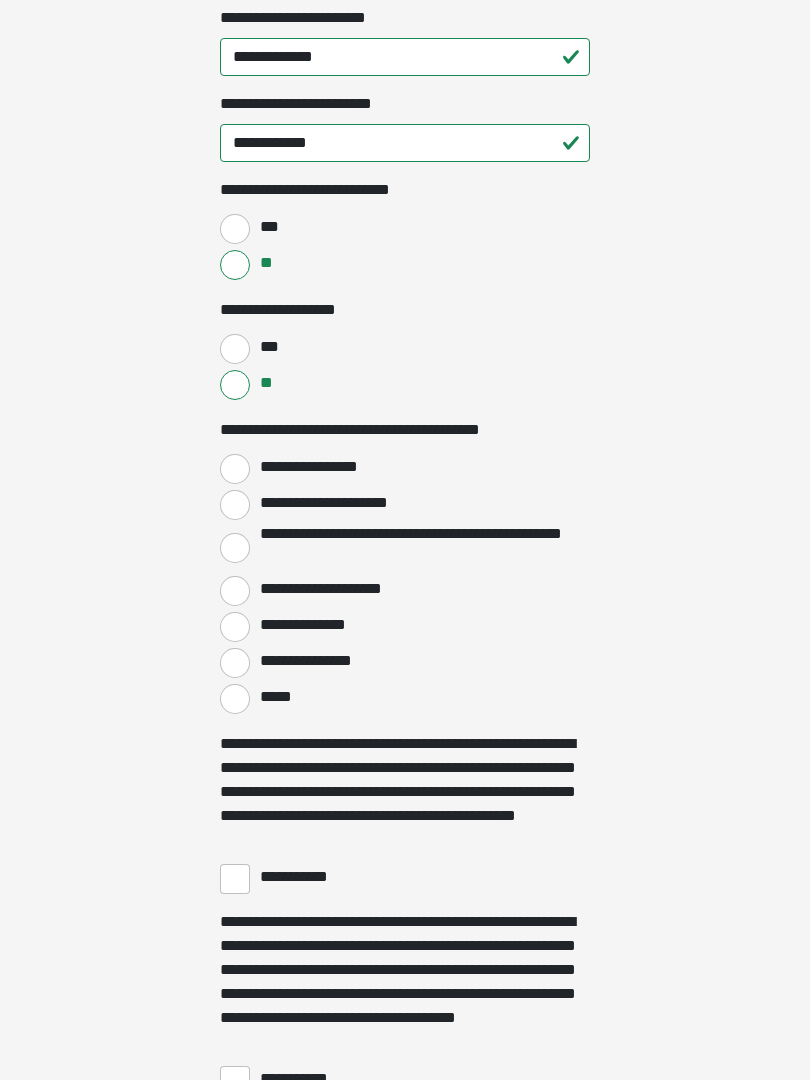 scroll, scrollTop: 2986, scrollLeft: 0, axis: vertical 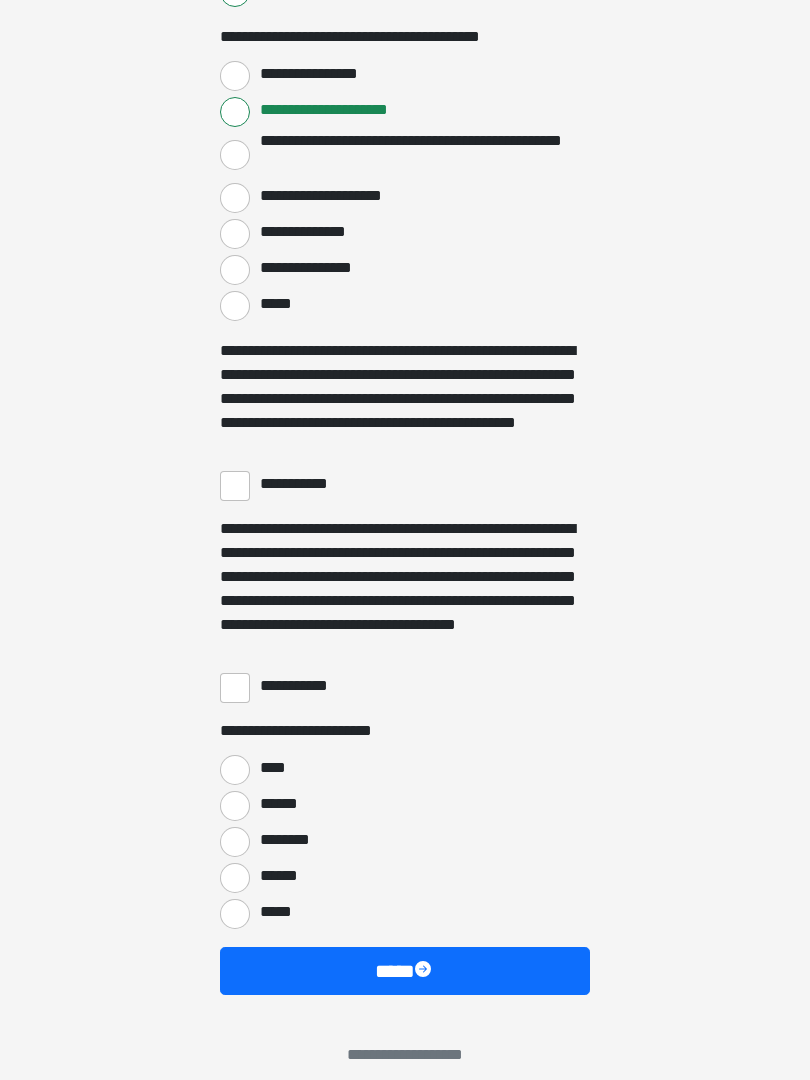 click on "**********" at bounding box center (235, 487) 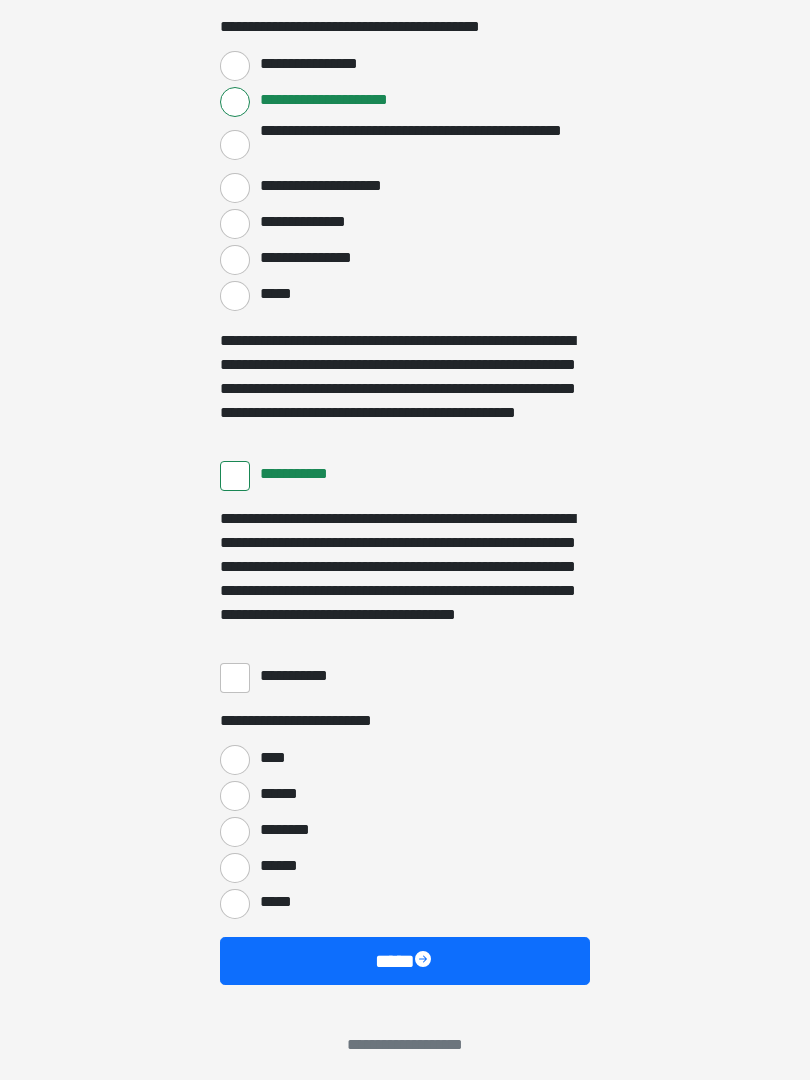 scroll, scrollTop: 3397, scrollLeft: 0, axis: vertical 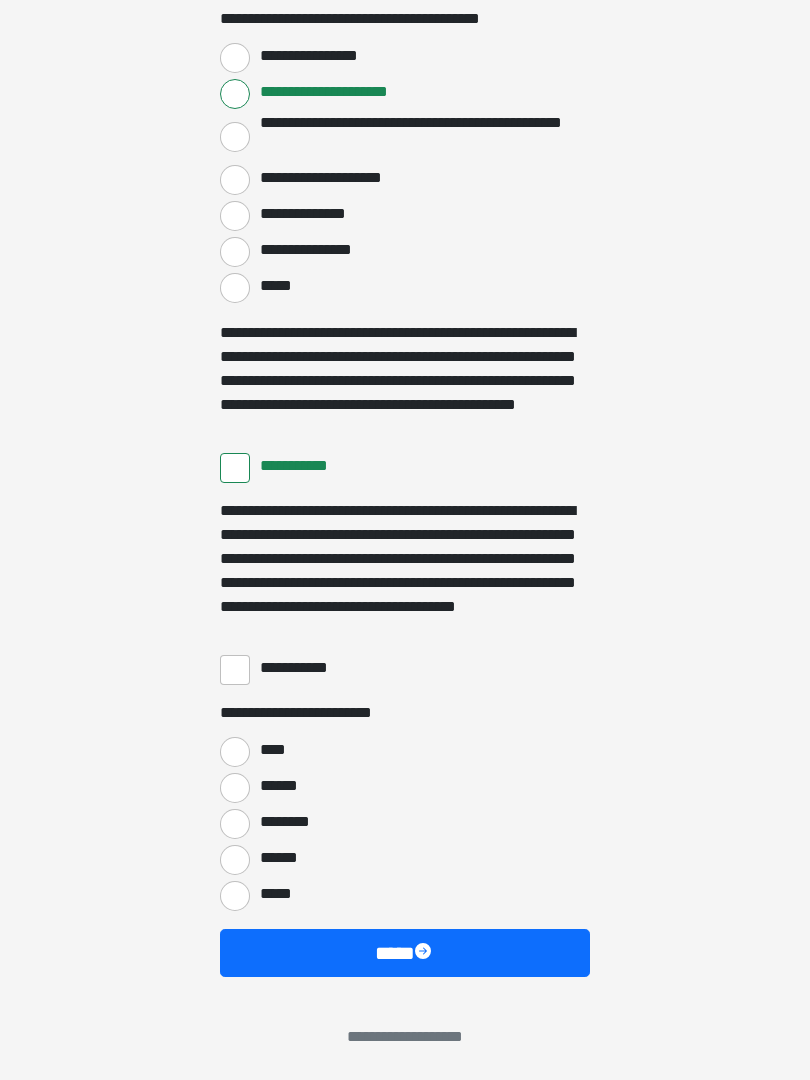 click on "**********" at bounding box center [235, 670] 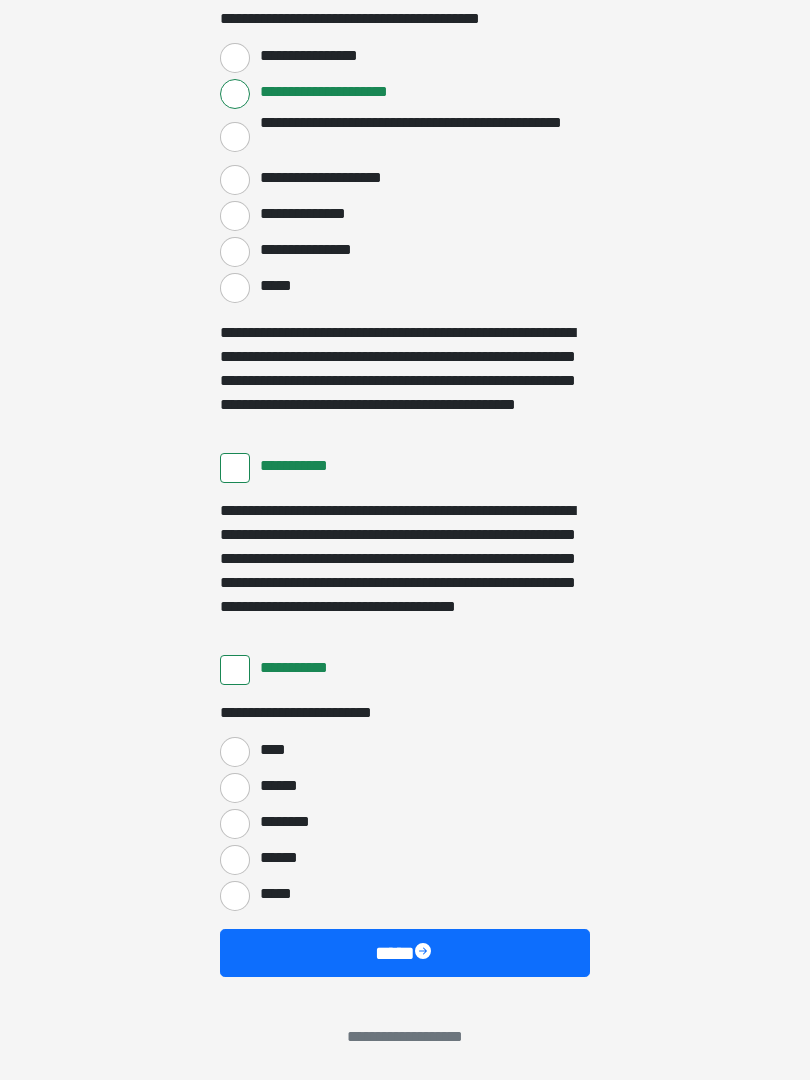 click on "****" at bounding box center [235, 752] 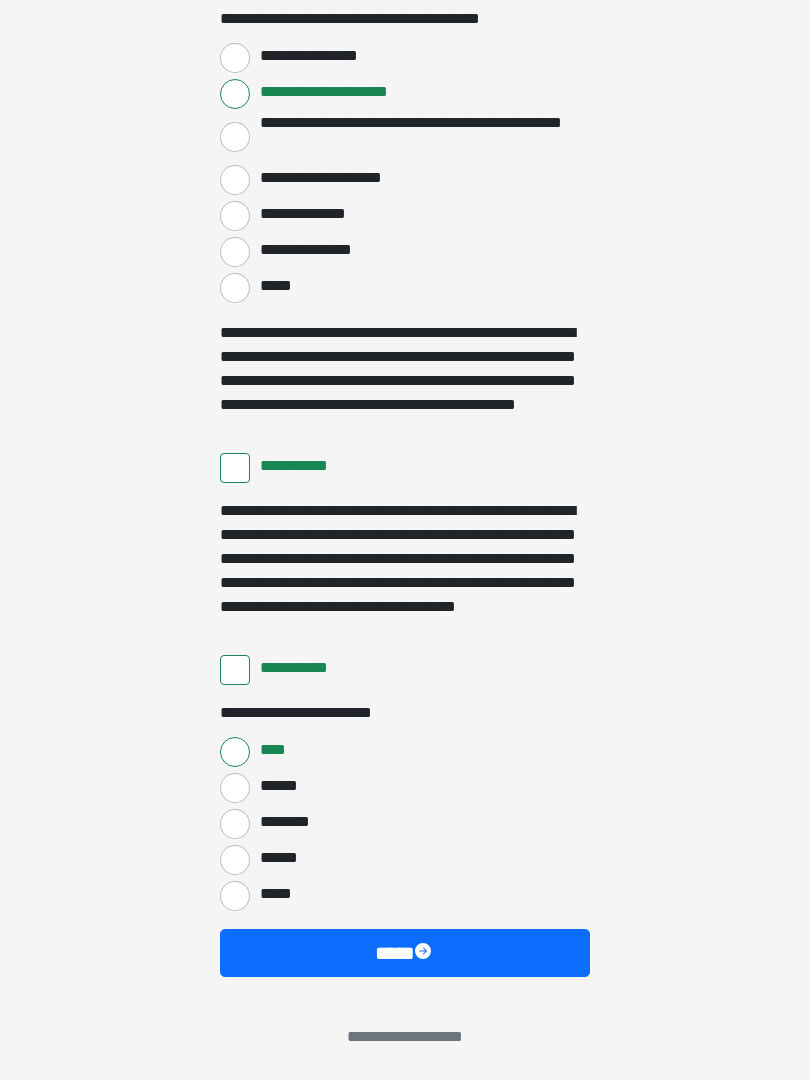 click on "****" at bounding box center (405, 953) 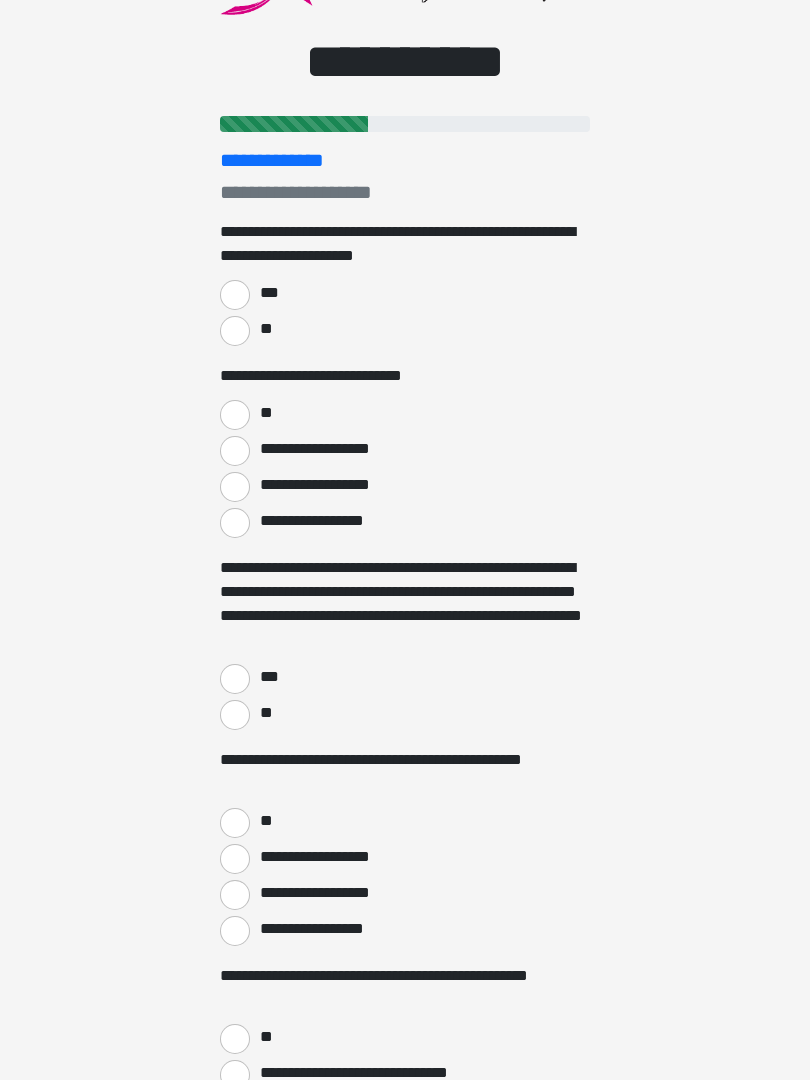 scroll, scrollTop: 134, scrollLeft: 0, axis: vertical 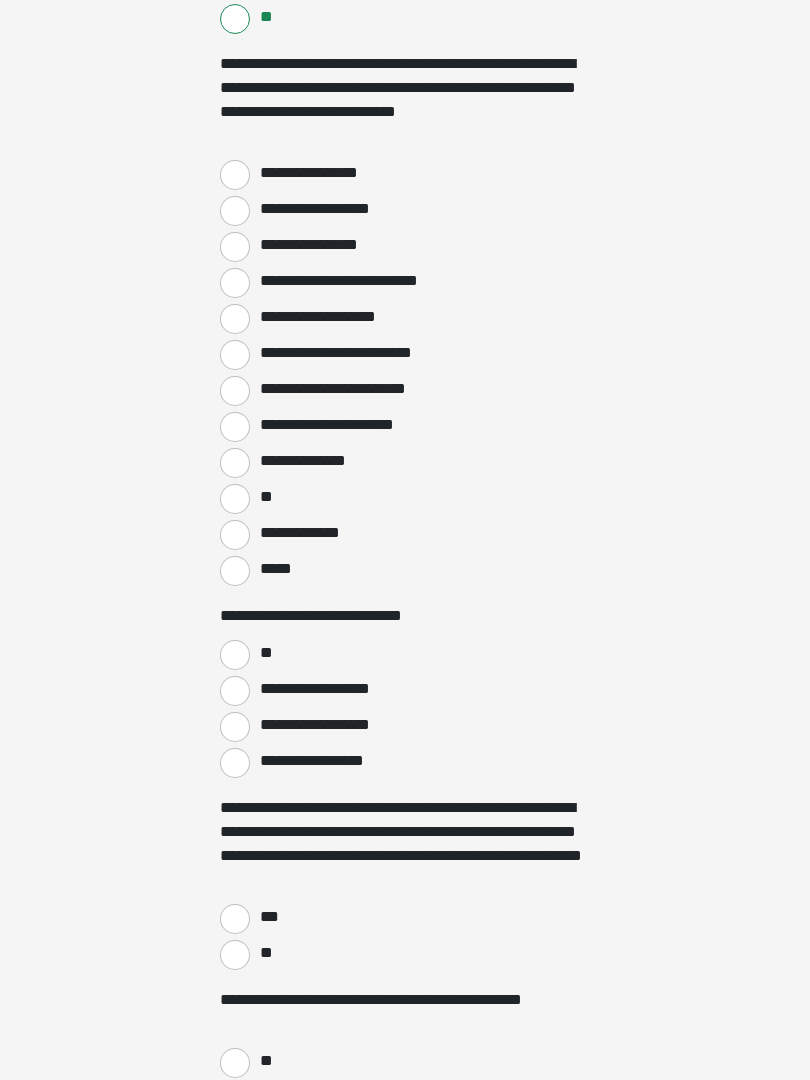 click on "*****" at bounding box center [235, 572] 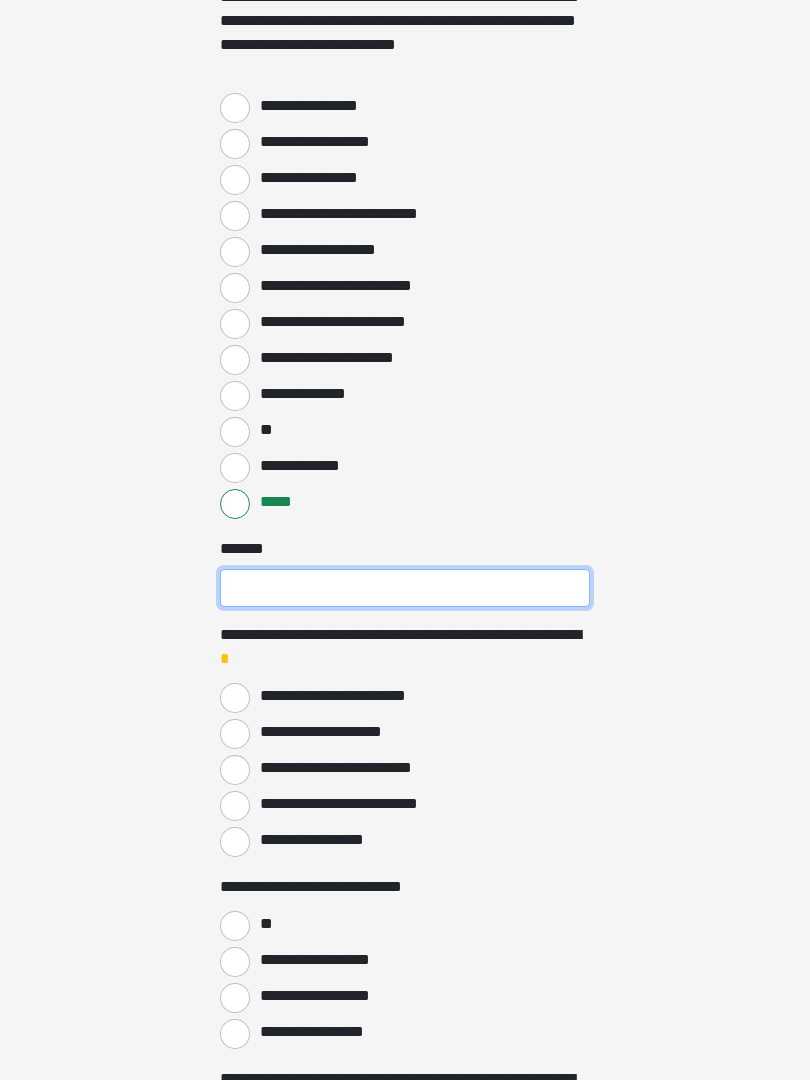 click on "***** *" at bounding box center [405, 589] 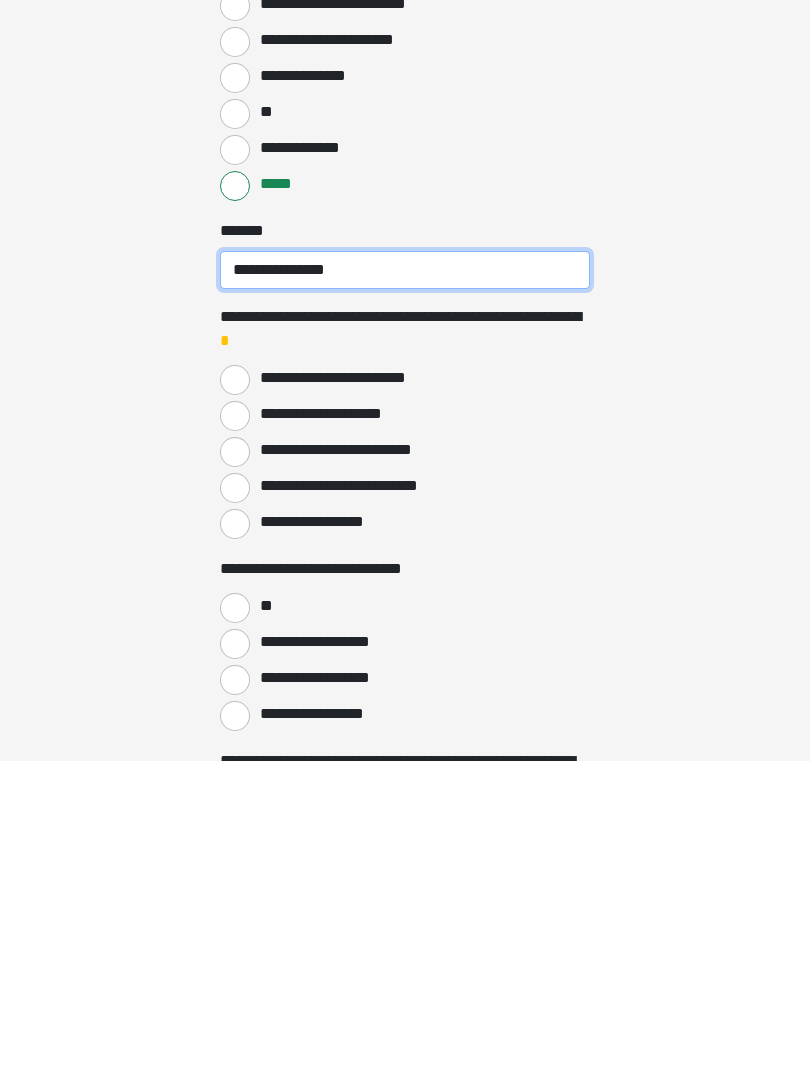 scroll, scrollTop: 514, scrollLeft: 0, axis: vertical 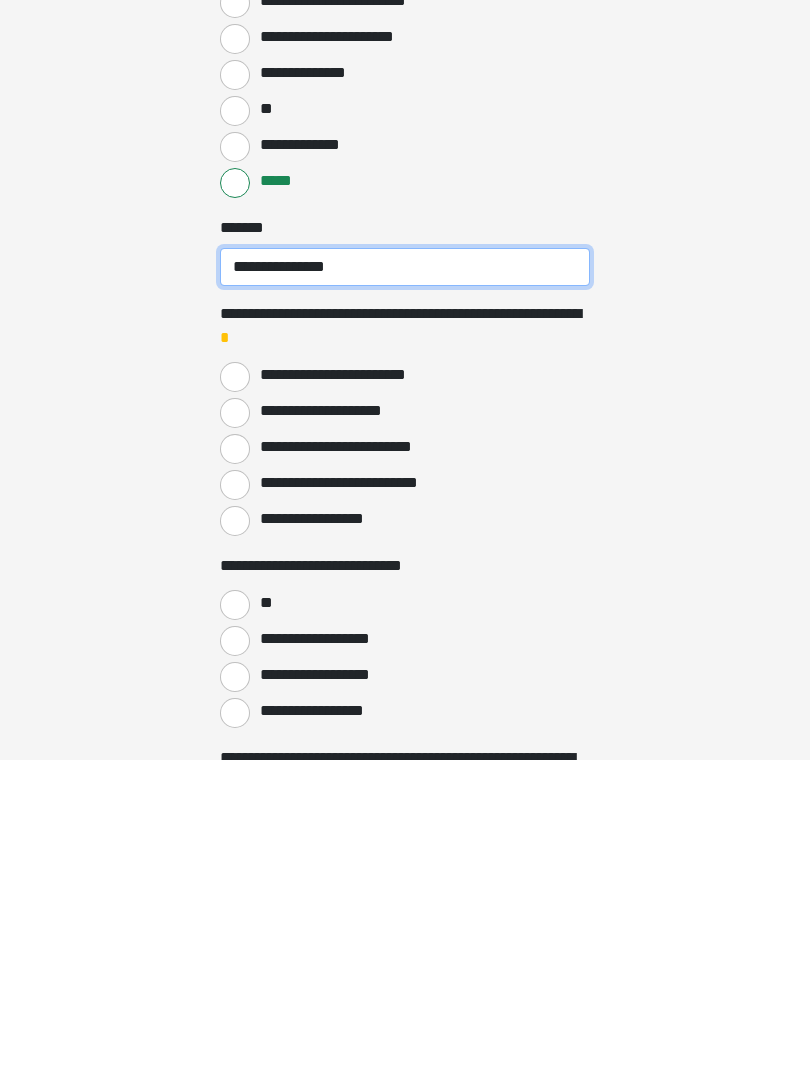 type on "**********" 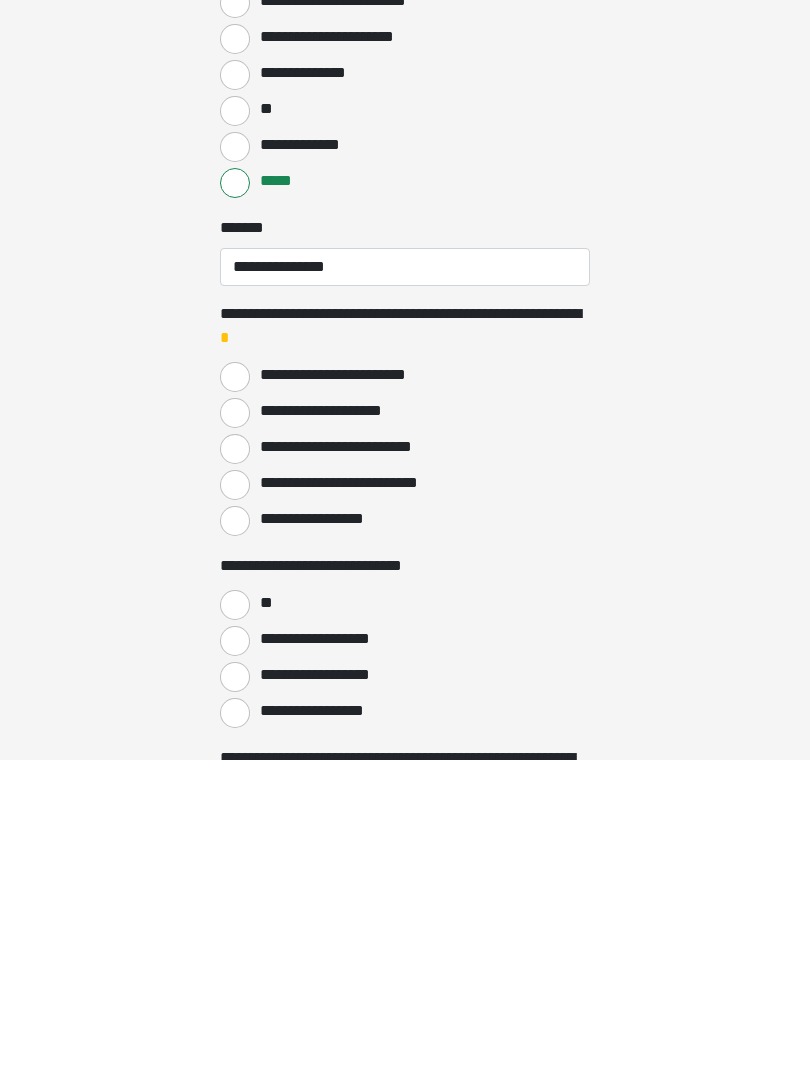 click on "**********" at bounding box center (235, 841) 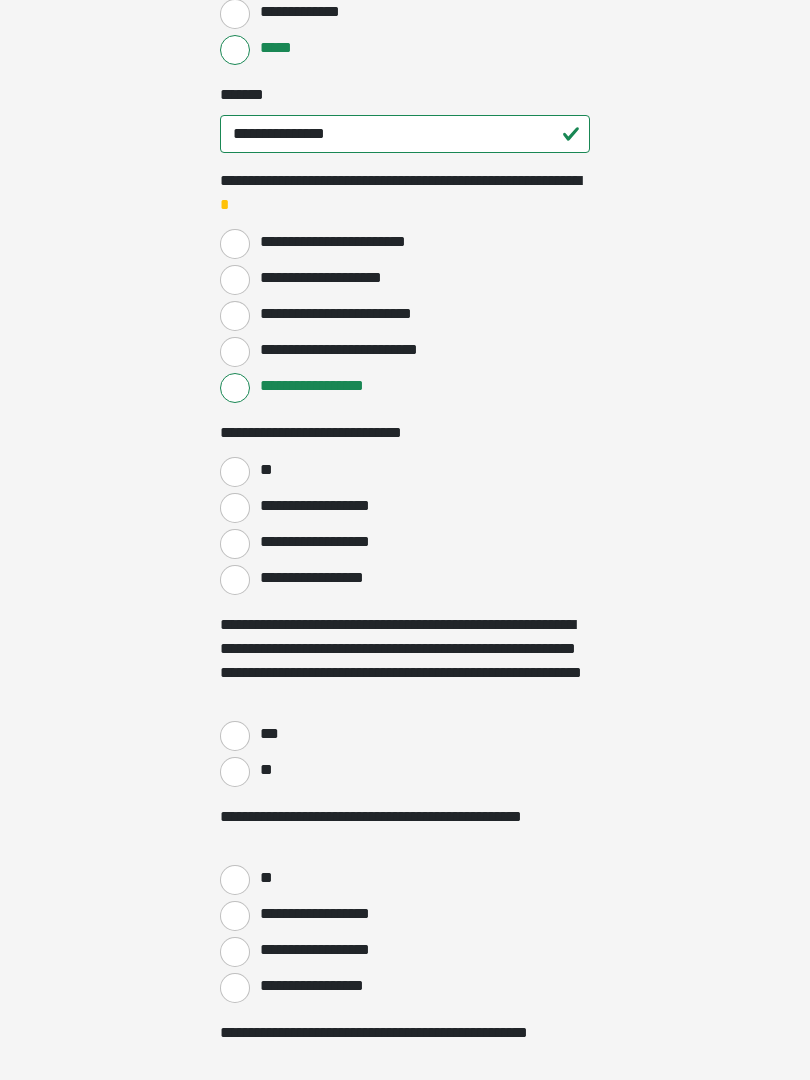 click on "**" at bounding box center [235, 473] 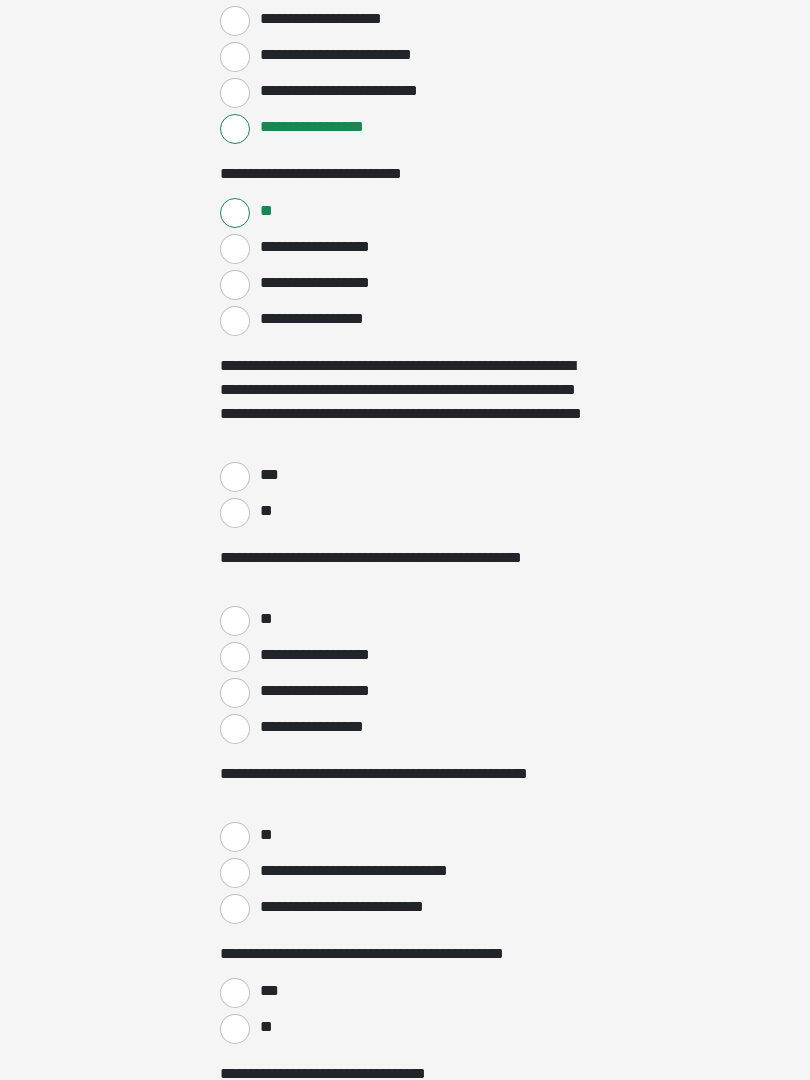 scroll, scrollTop: 1226, scrollLeft: 0, axis: vertical 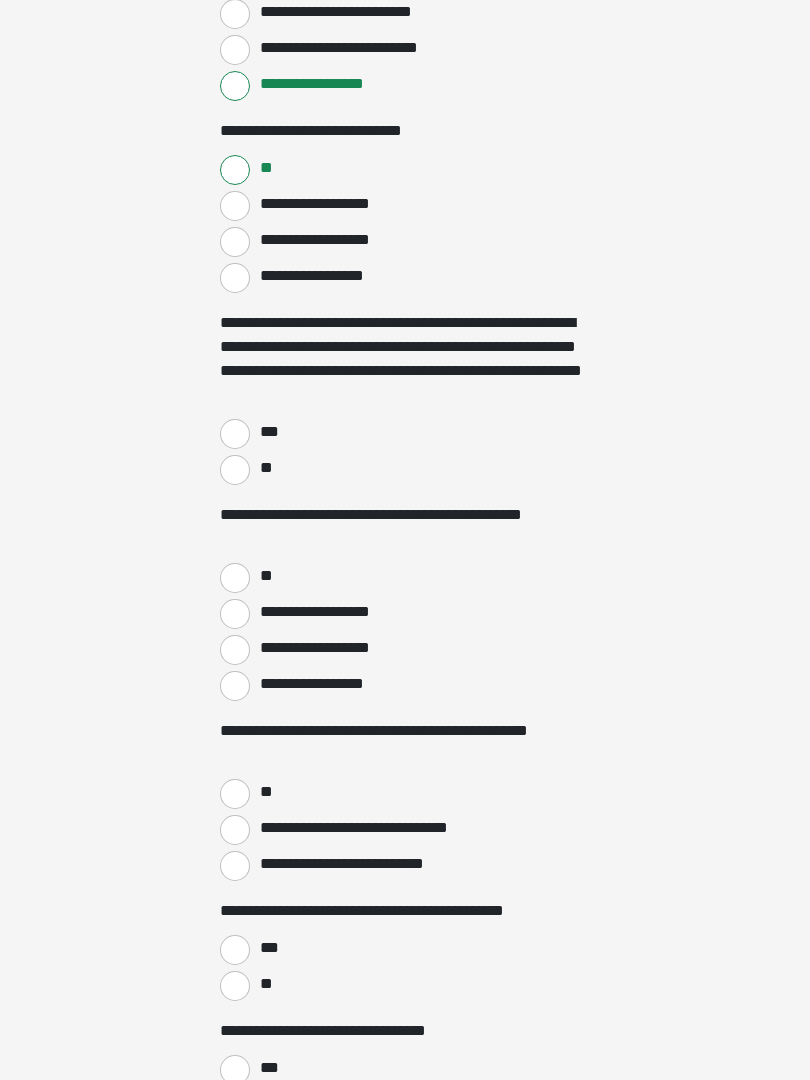 click on "***" at bounding box center (235, 435) 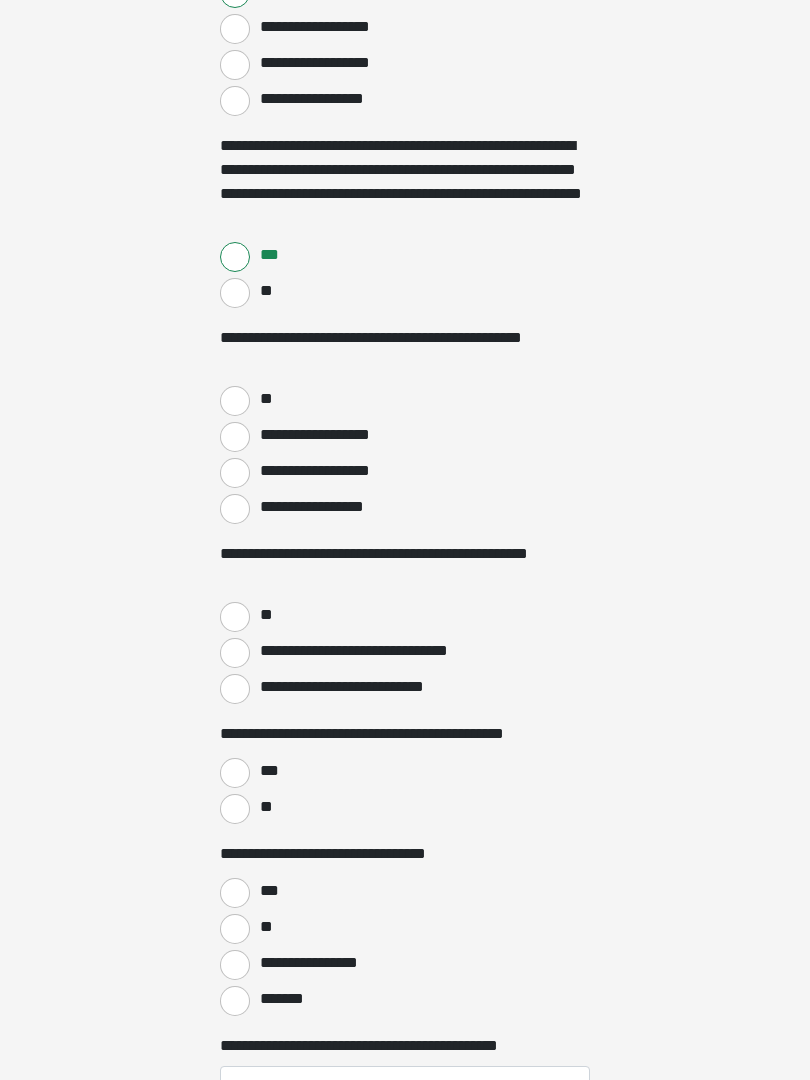 click on "**" at bounding box center [235, 402] 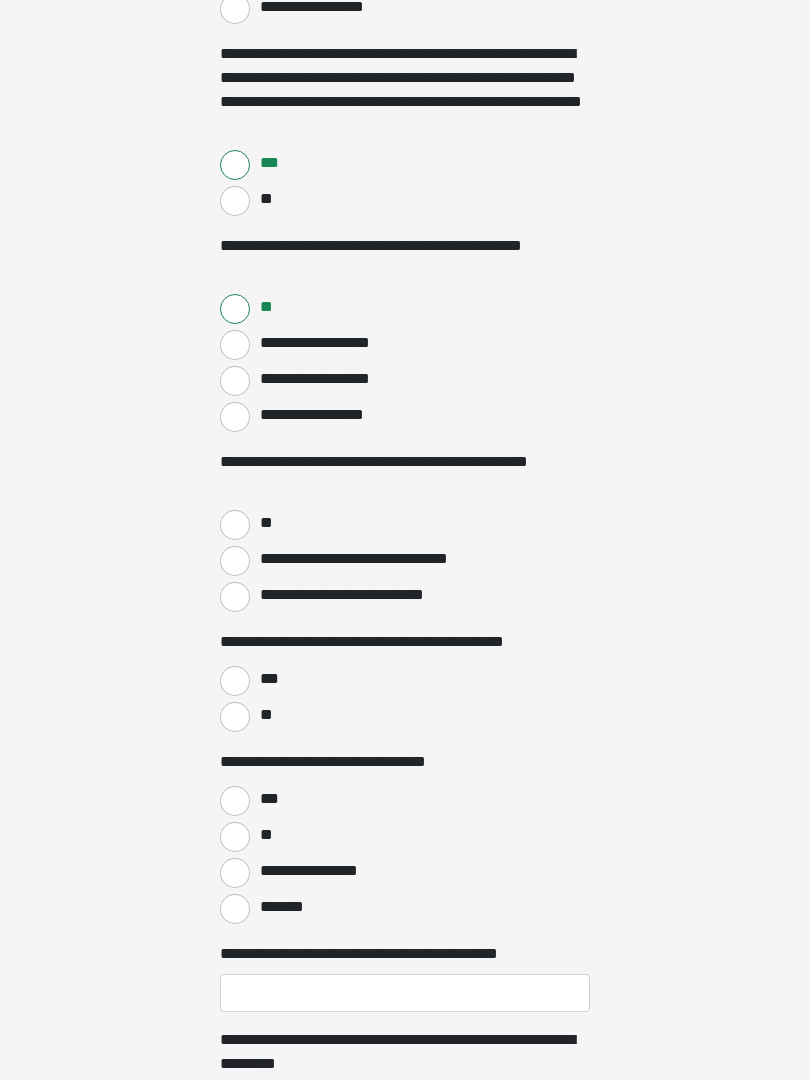 scroll, scrollTop: 1540, scrollLeft: 0, axis: vertical 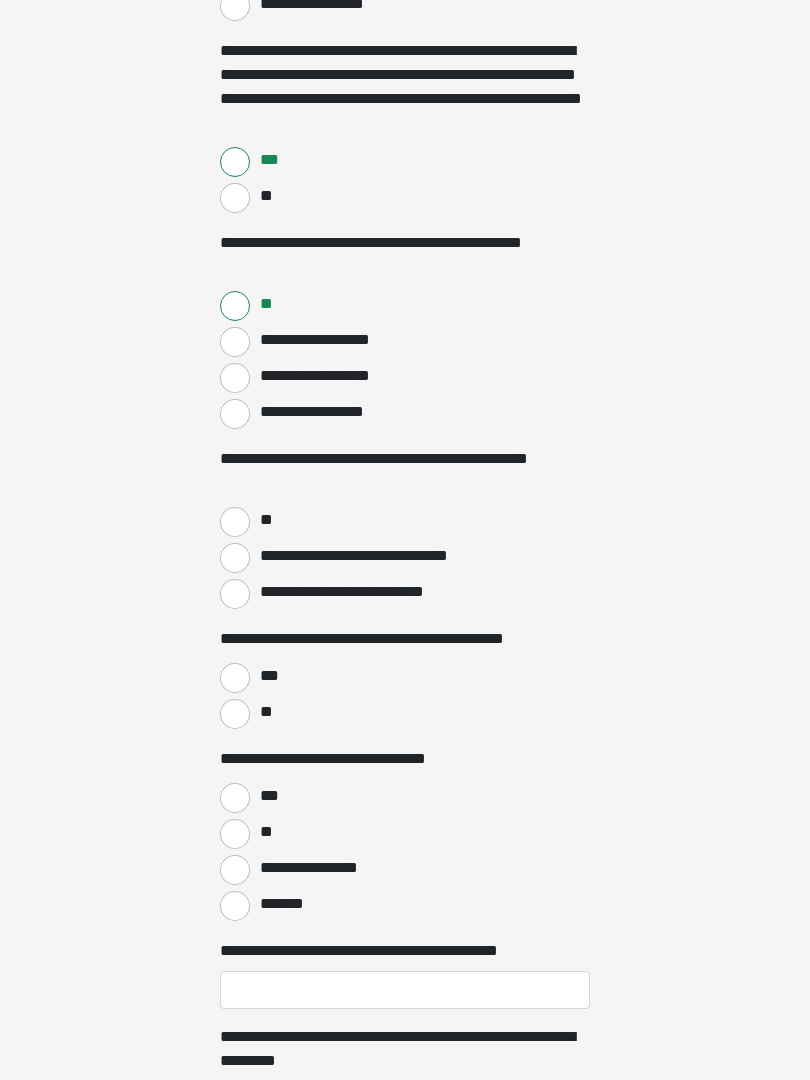 click on "**" at bounding box center (235, 523) 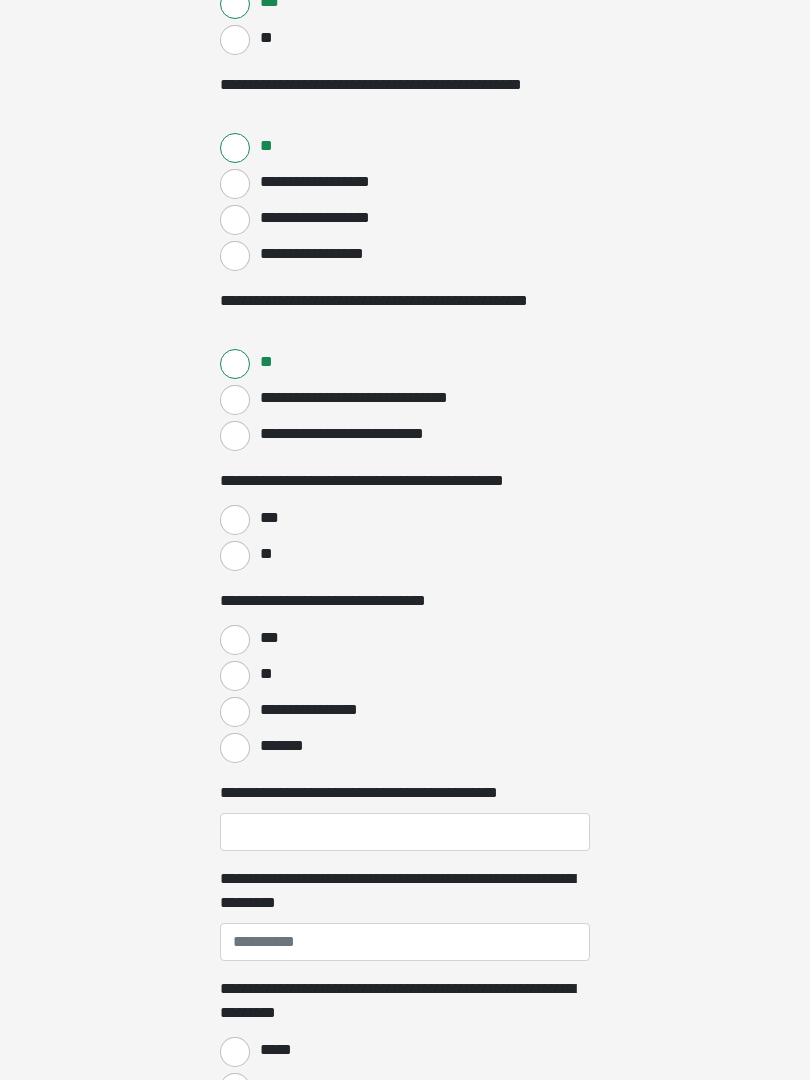 scroll, scrollTop: 1701, scrollLeft: 0, axis: vertical 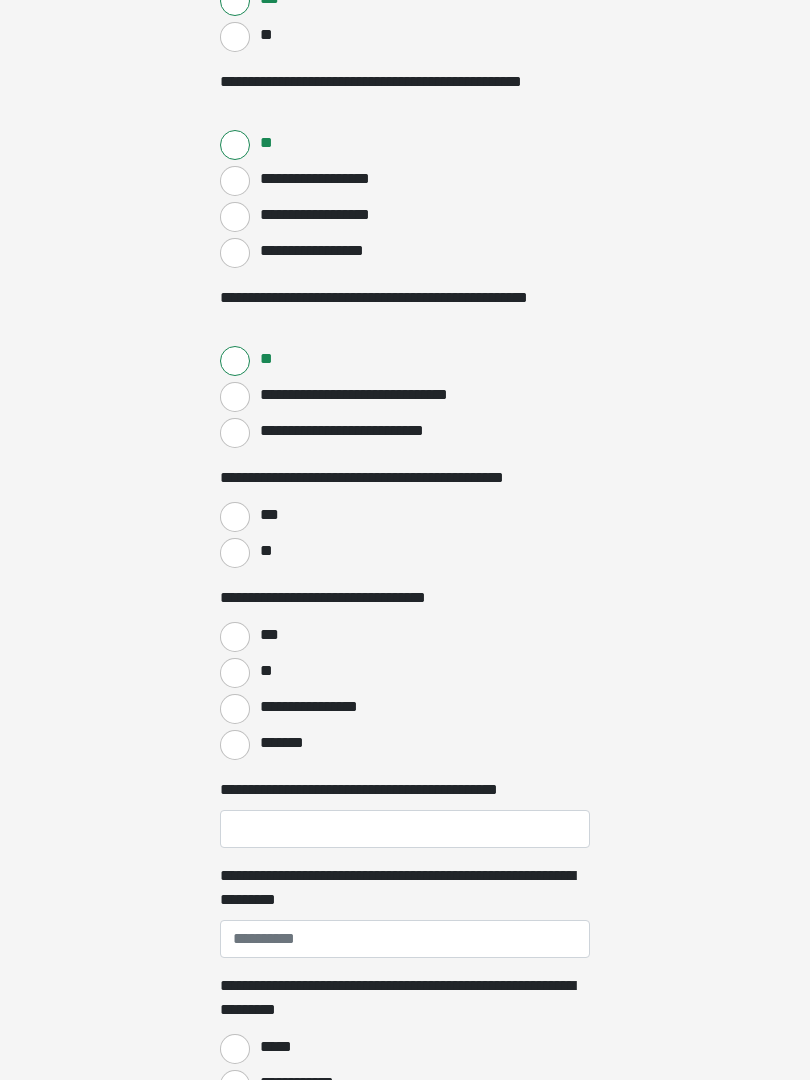 click on "***" at bounding box center (235, 518) 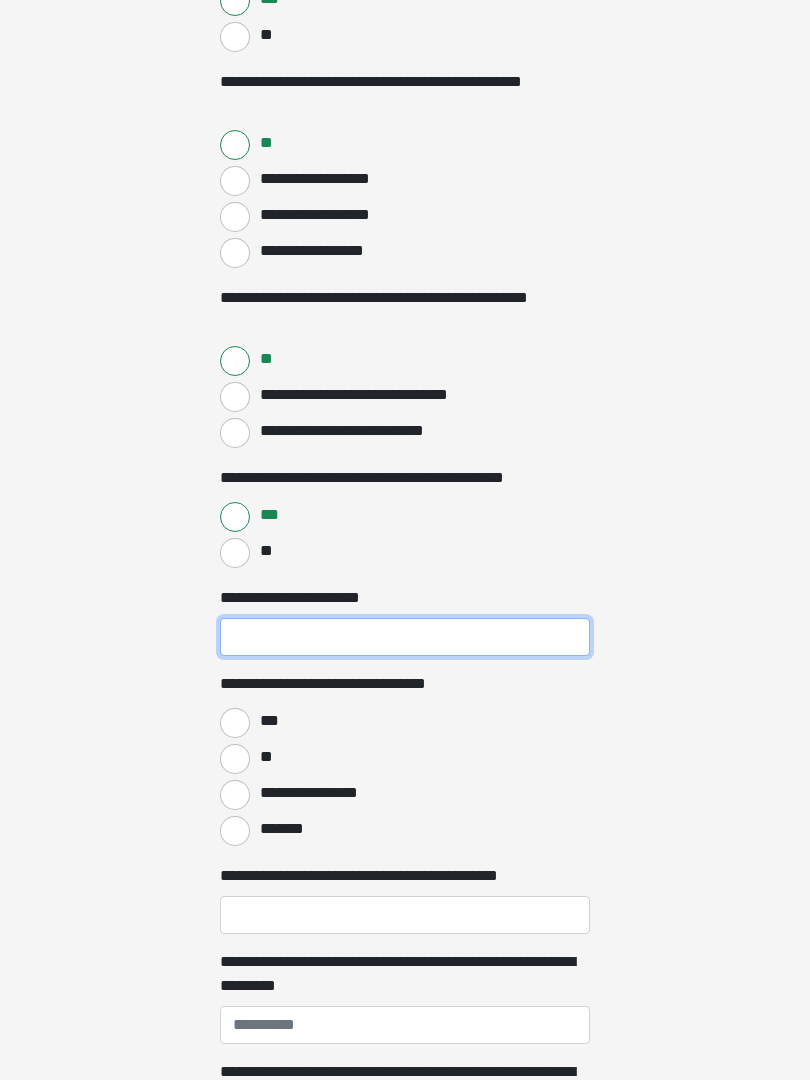click on "**********" at bounding box center [405, 637] 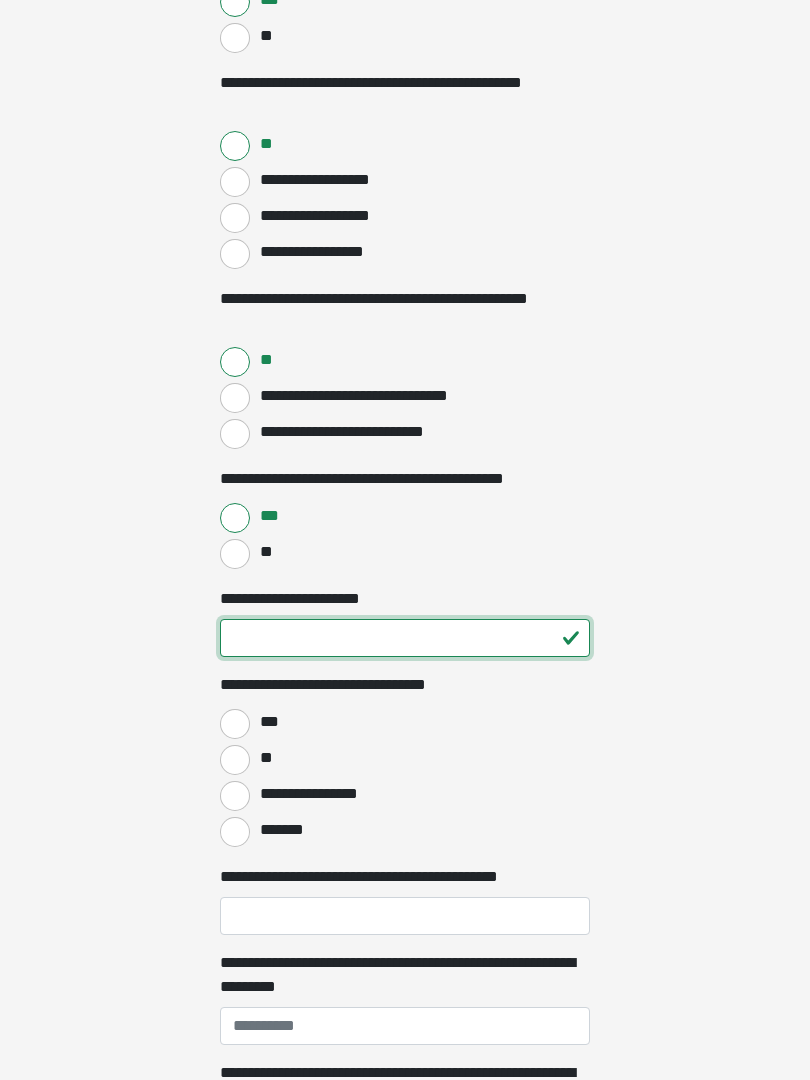 type on "**" 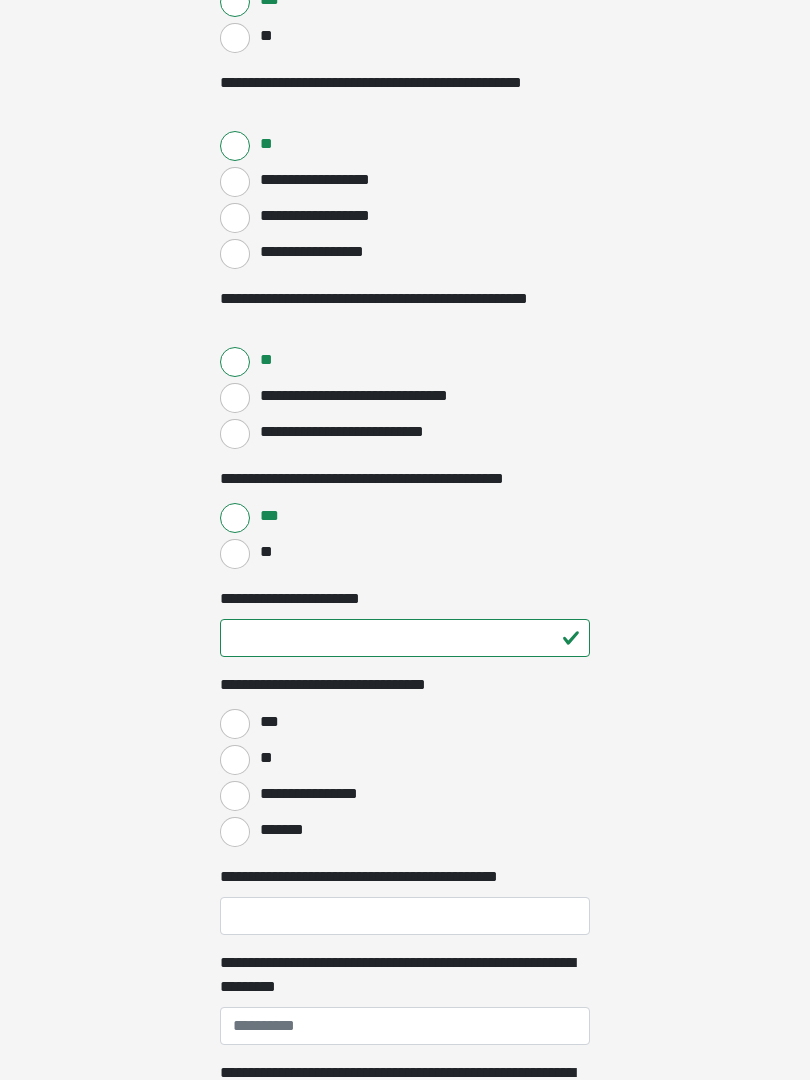 click on "**********" at bounding box center [405, -1161] 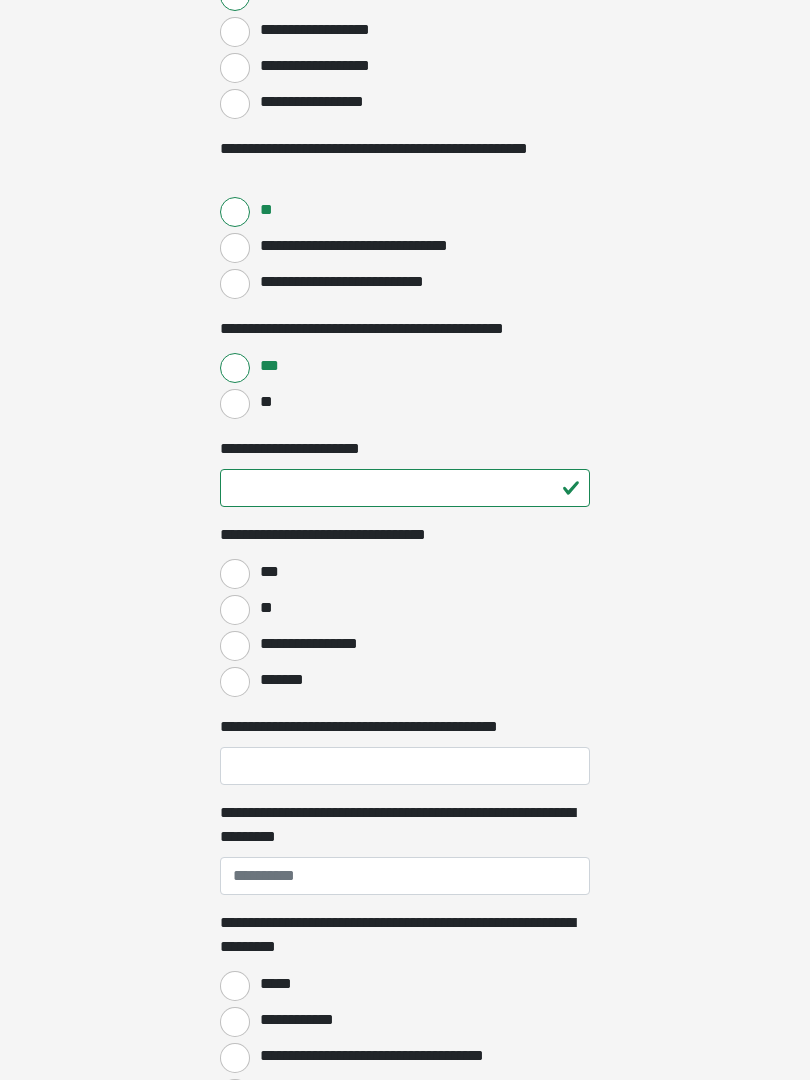 scroll, scrollTop: 1857, scrollLeft: 0, axis: vertical 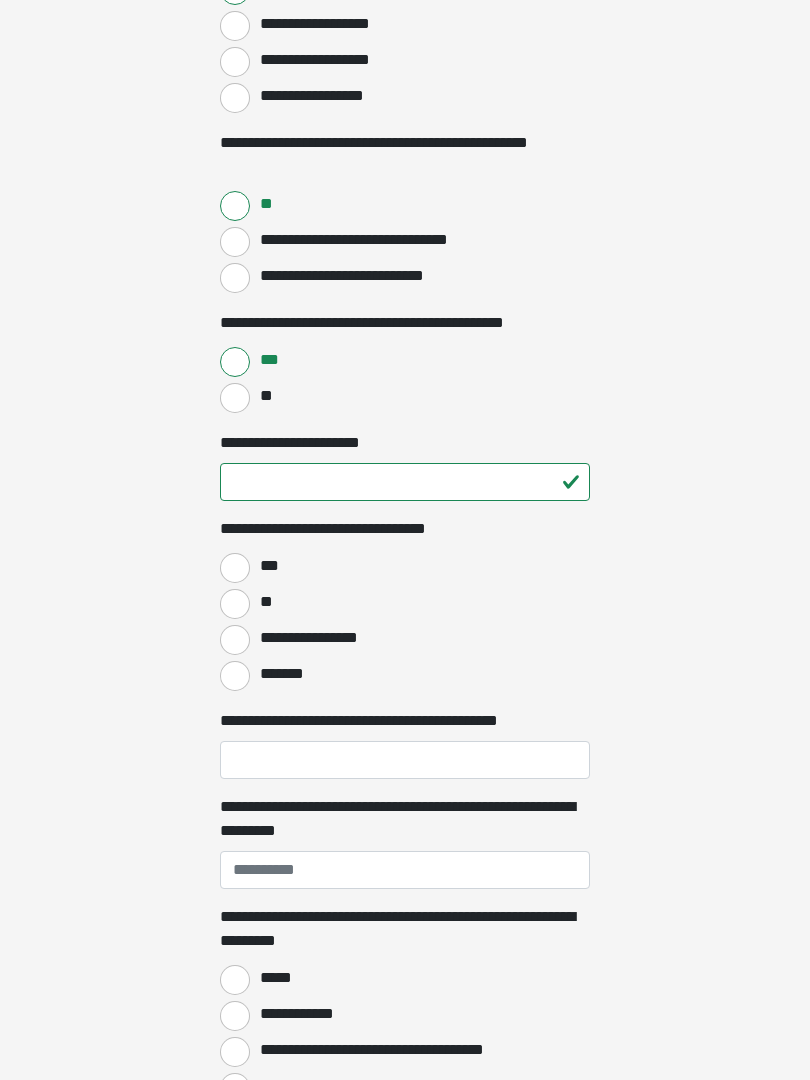 click on "***" at bounding box center [235, 568] 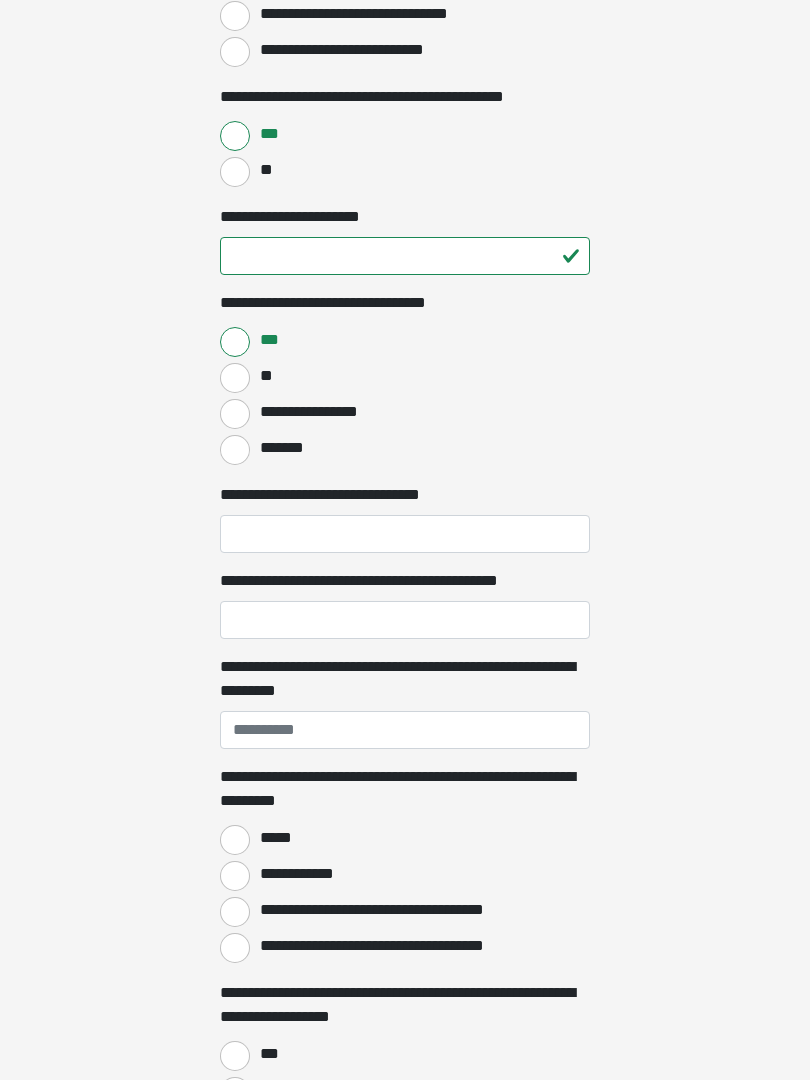scroll, scrollTop: 2084, scrollLeft: 0, axis: vertical 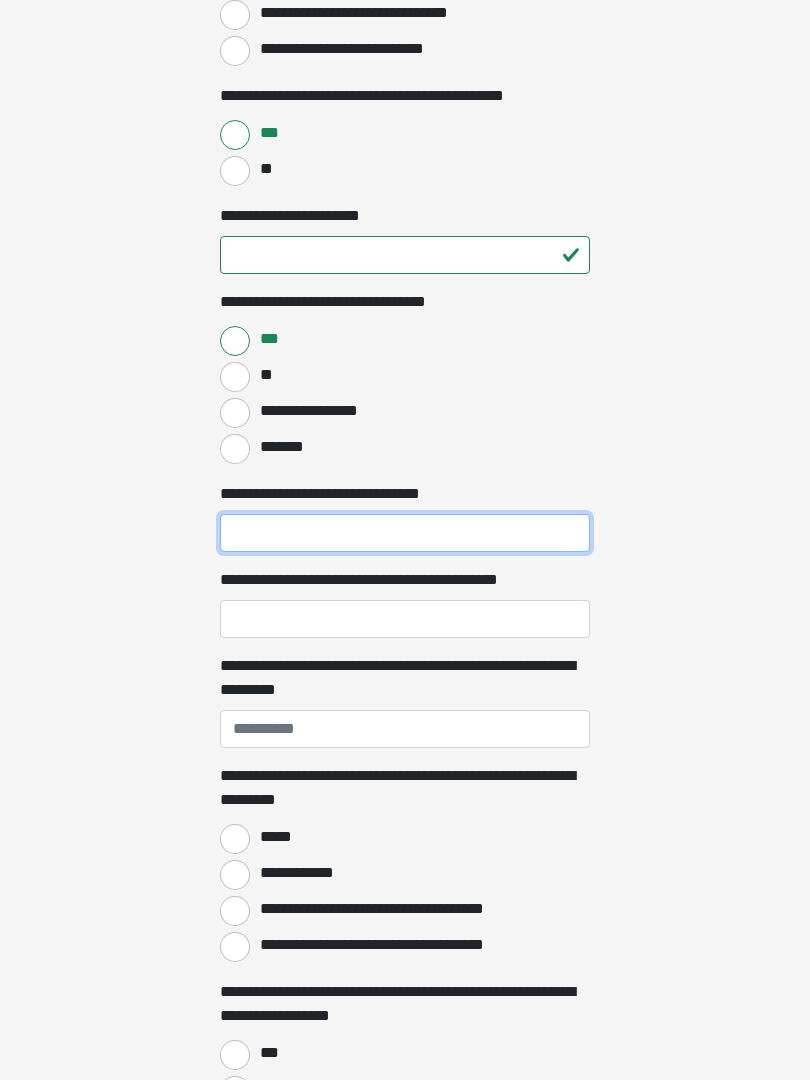 click on "**********" at bounding box center [405, 533] 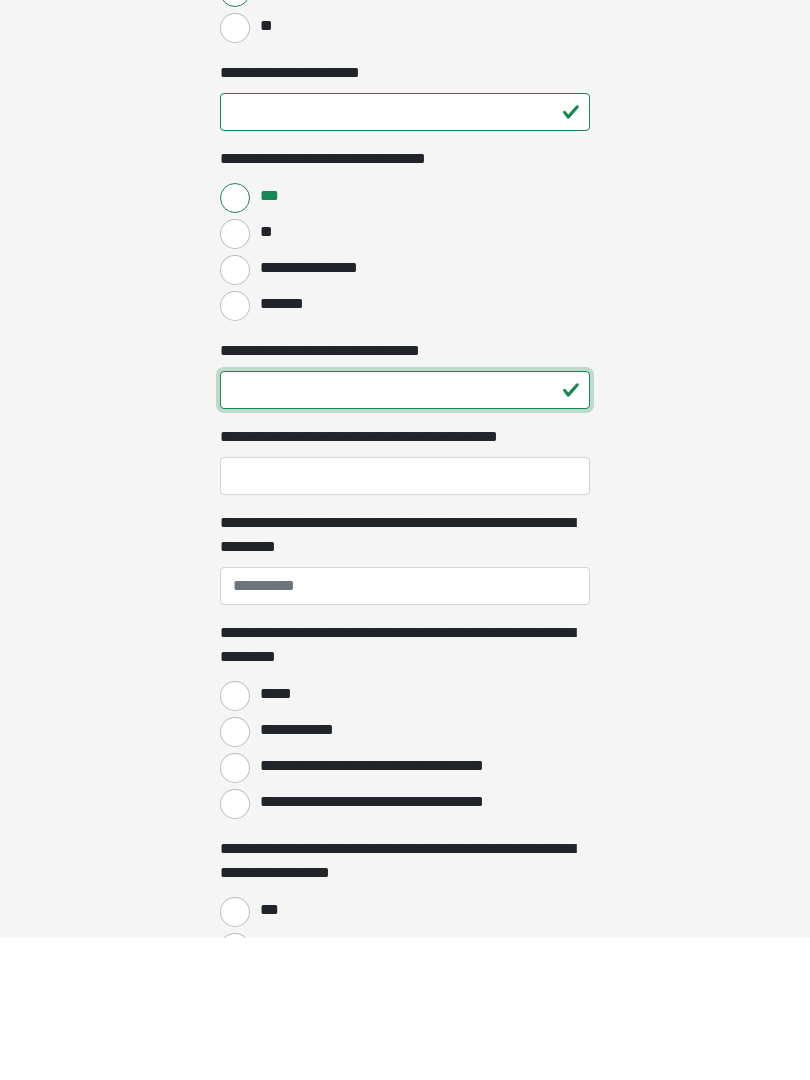 type on "**" 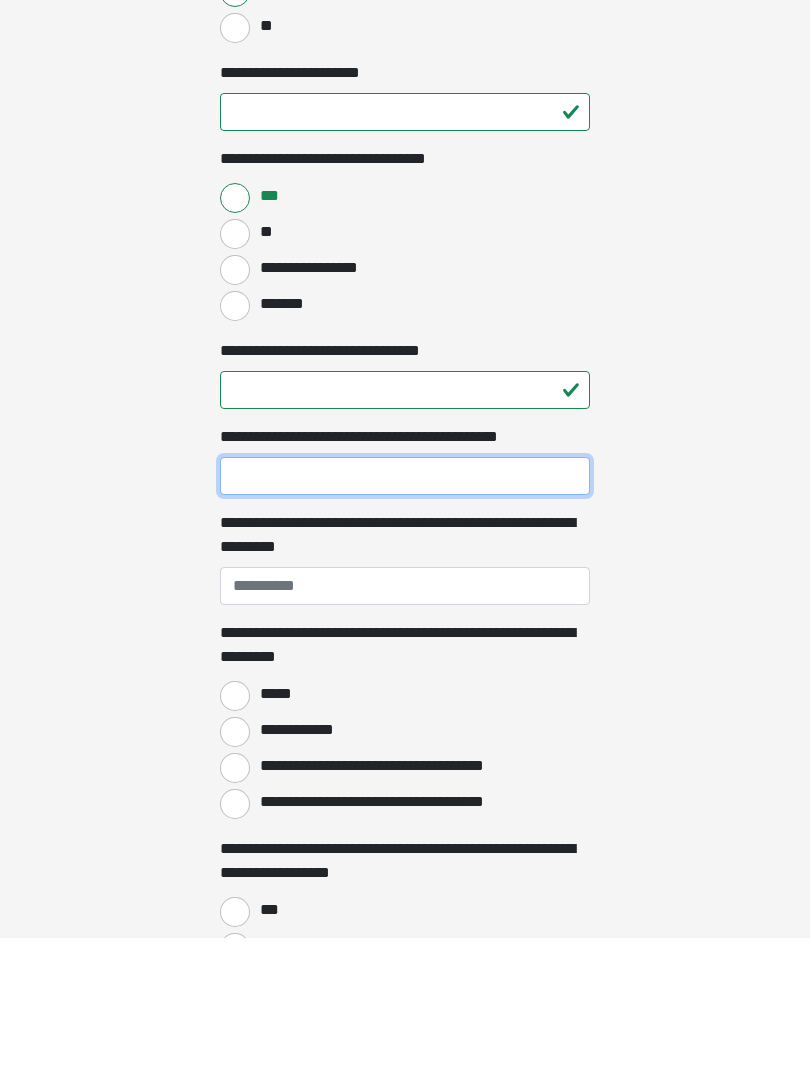 click on "**********" at bounding box center [405, 619] 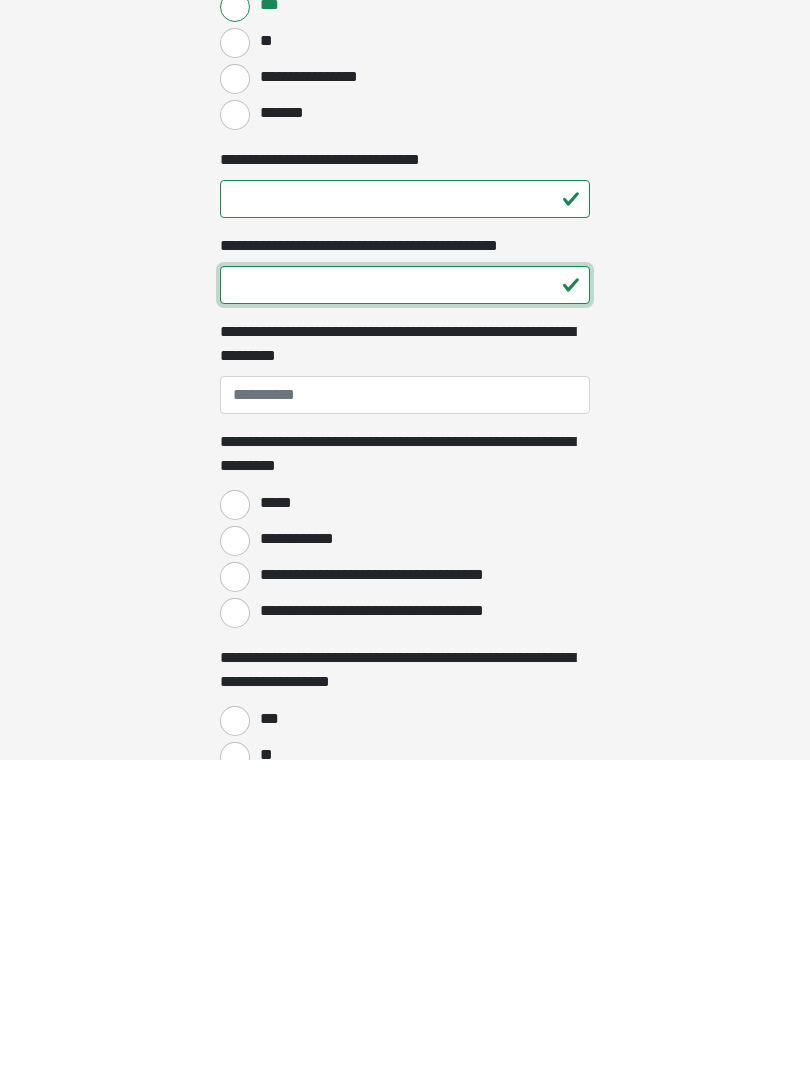 scroll, scrollTop: 2100, scrollLeft: 0, axis: vertical 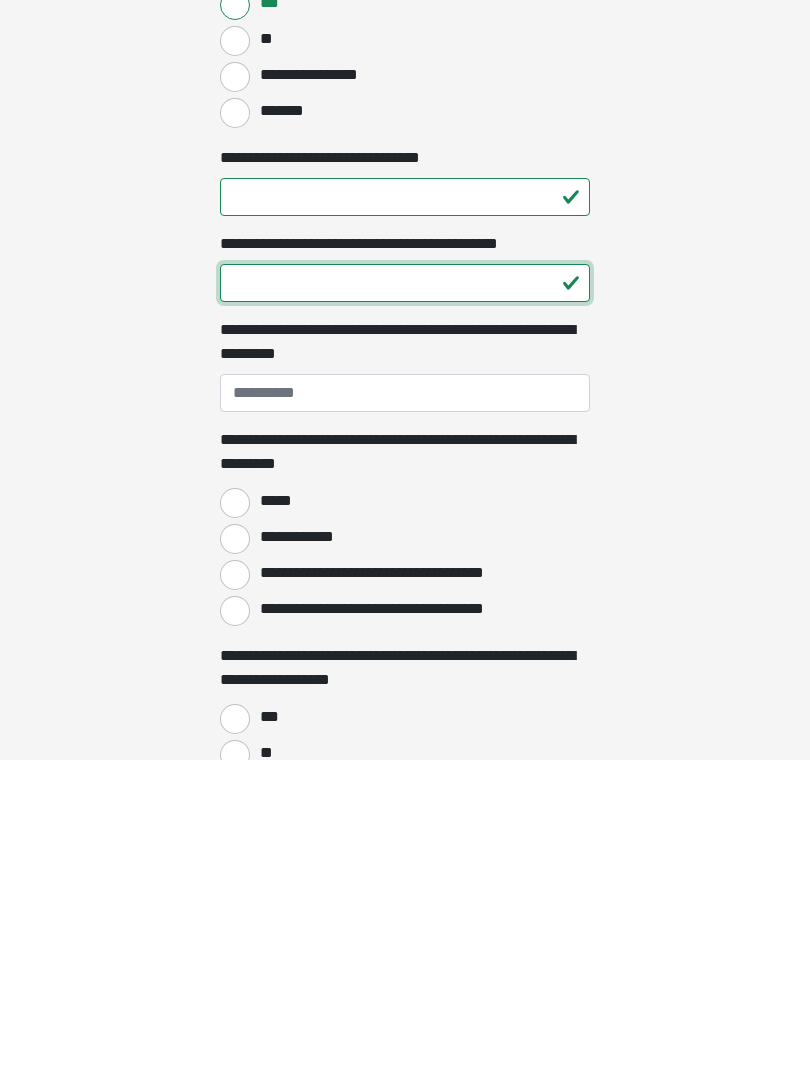 type on "**" 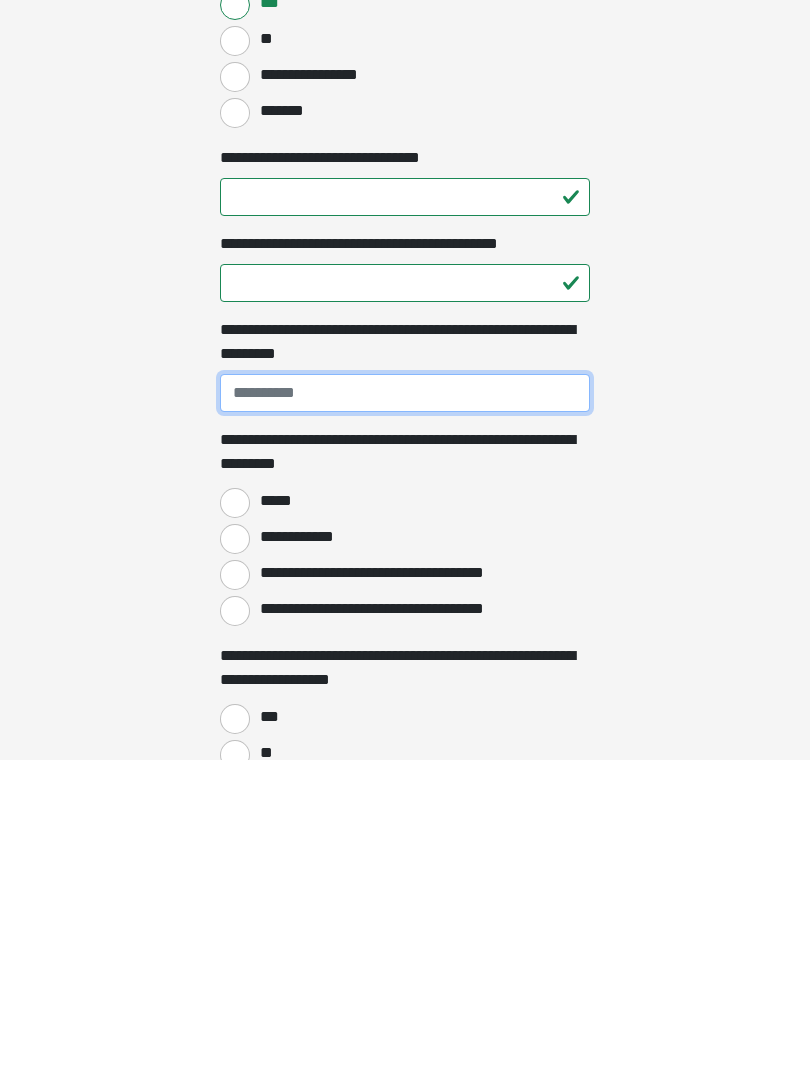 click on "**********" at bounding box center [405, 713] 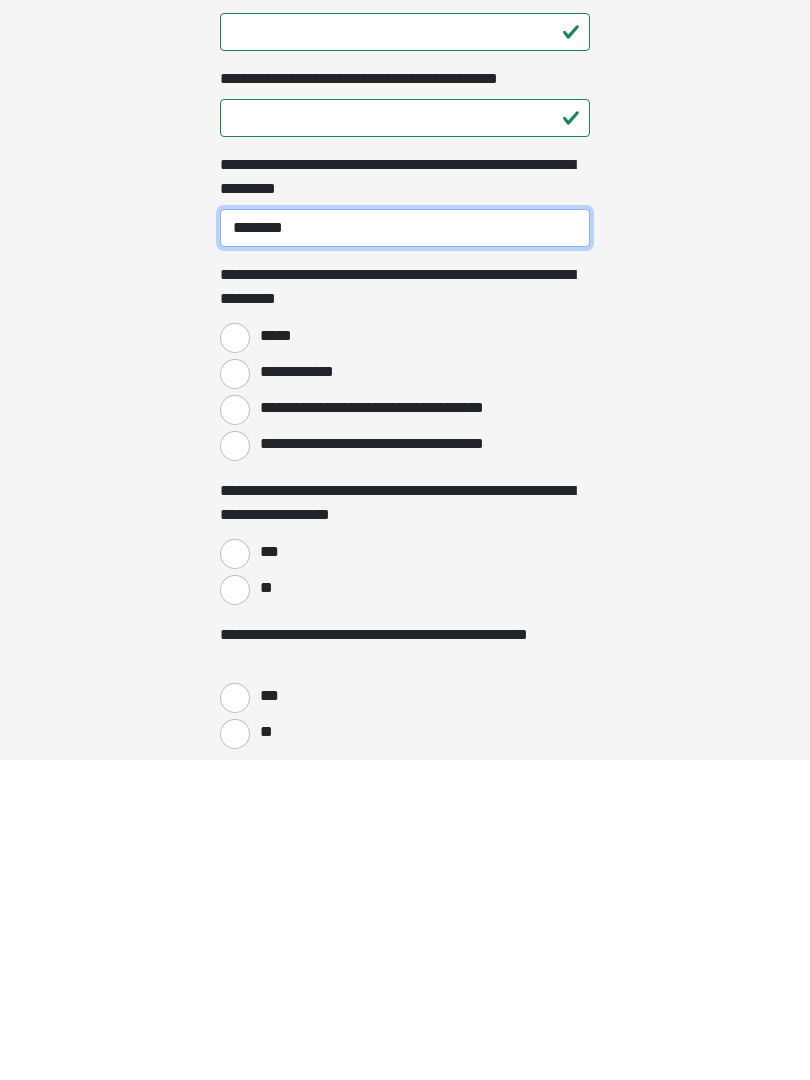 scroll, scrollTop: 2266, scrollLeft: 0, axis: vertical 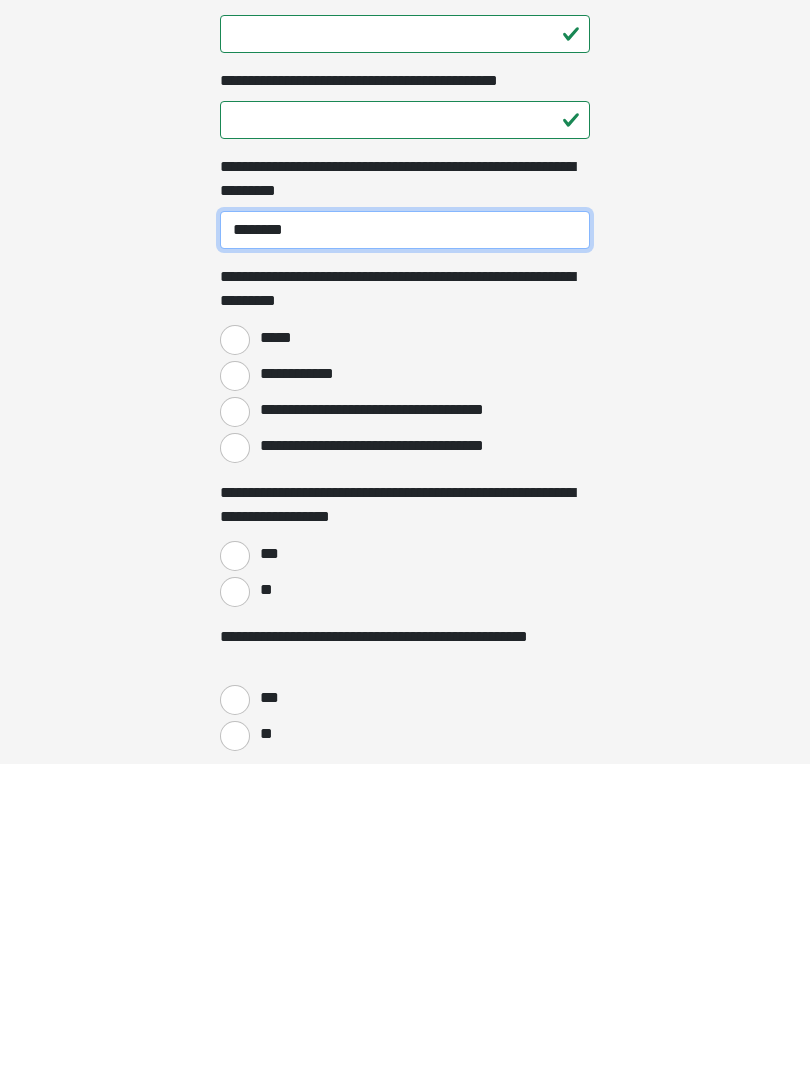 type on "********" 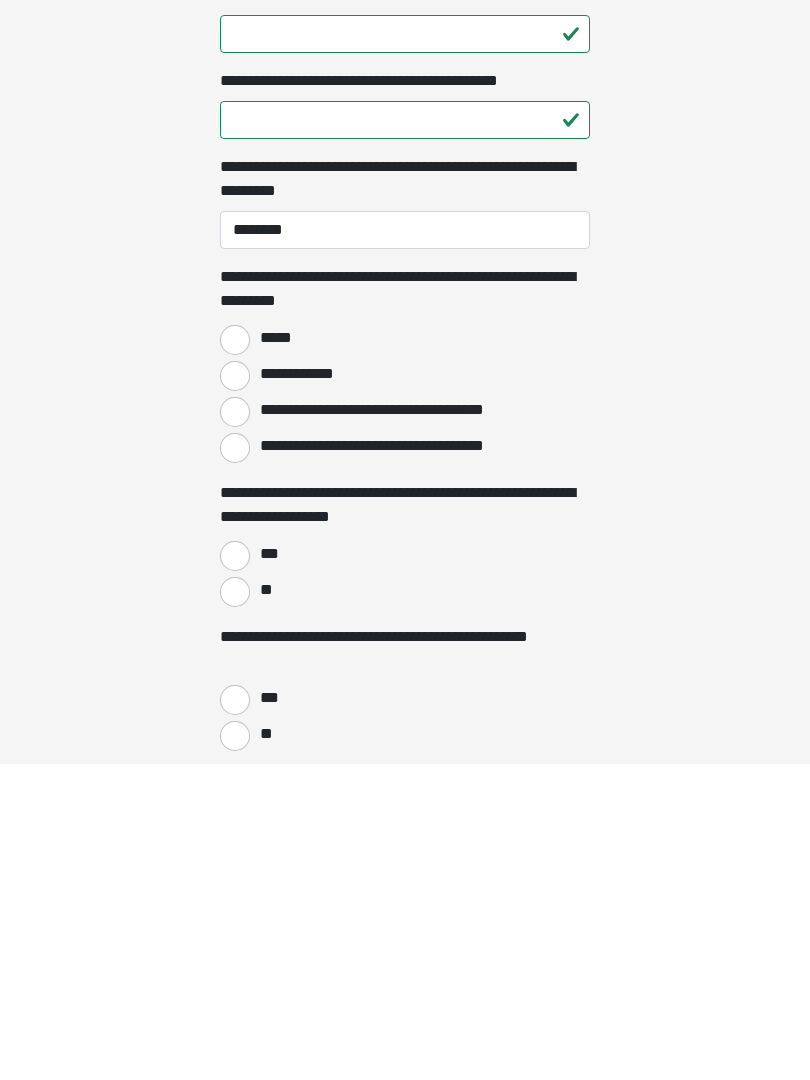 click on "*****" at bounding box center (235, 657) 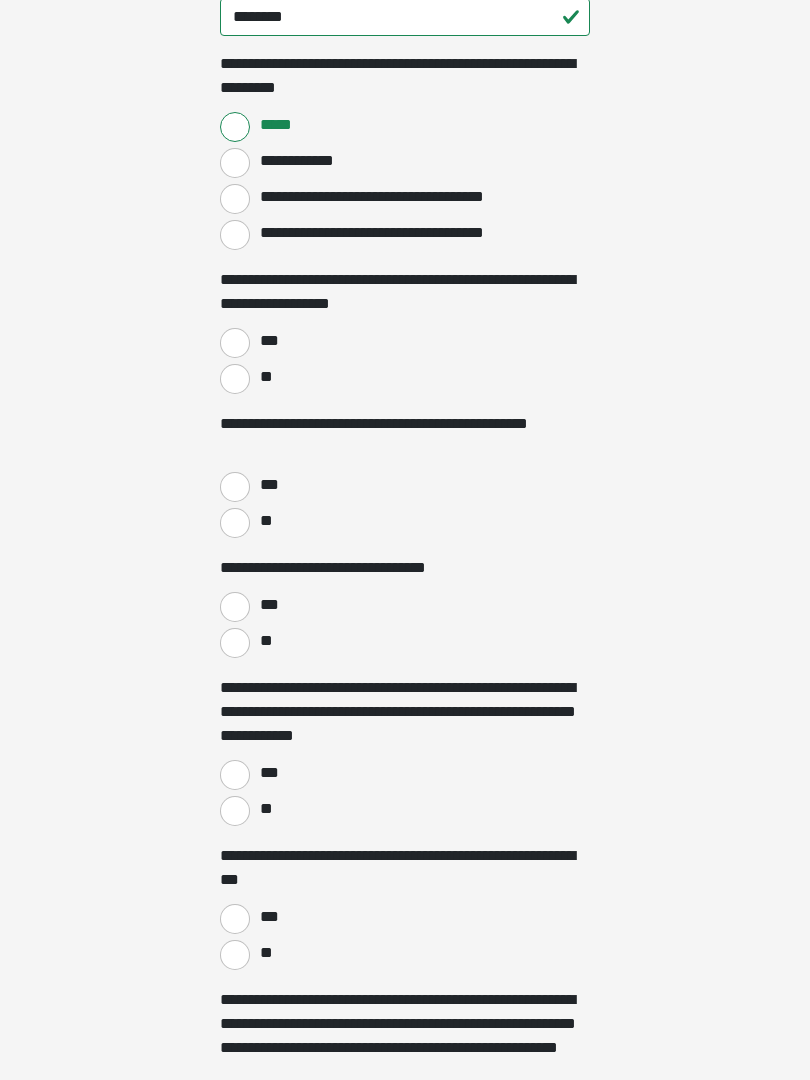 scroll, scrollTop: 2796, scrollLeft: 0, axis: vertical 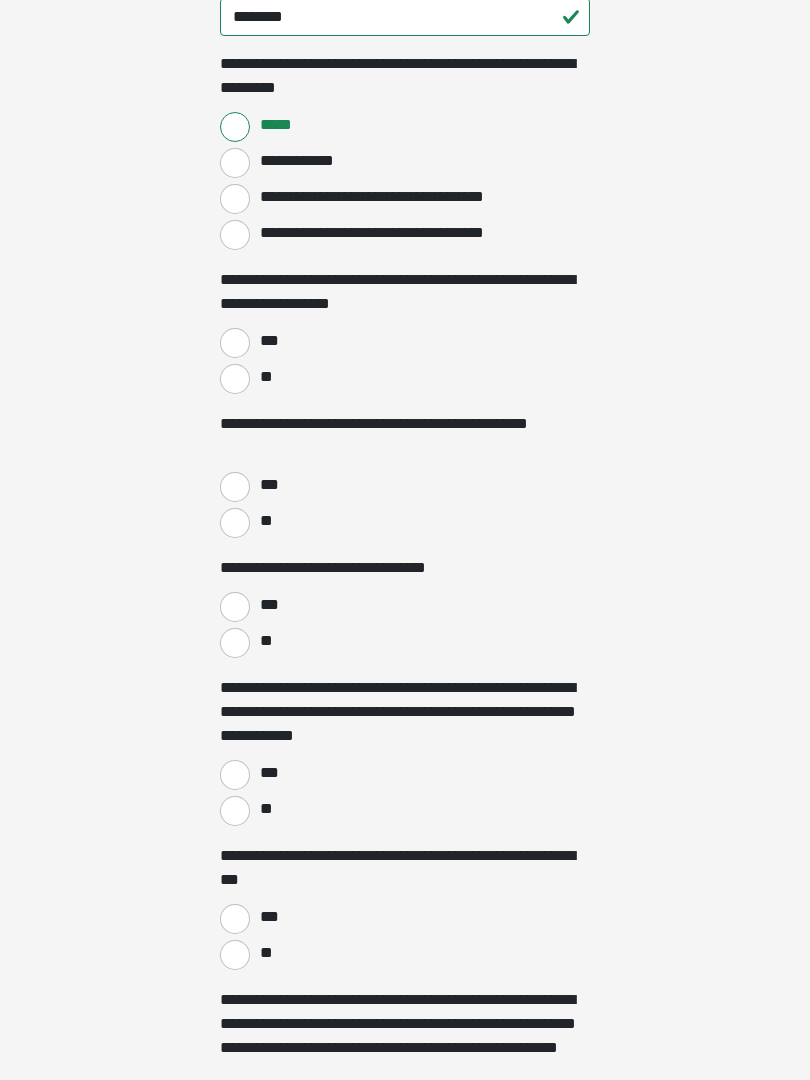 click on "**" at bounding box center [235, 379] 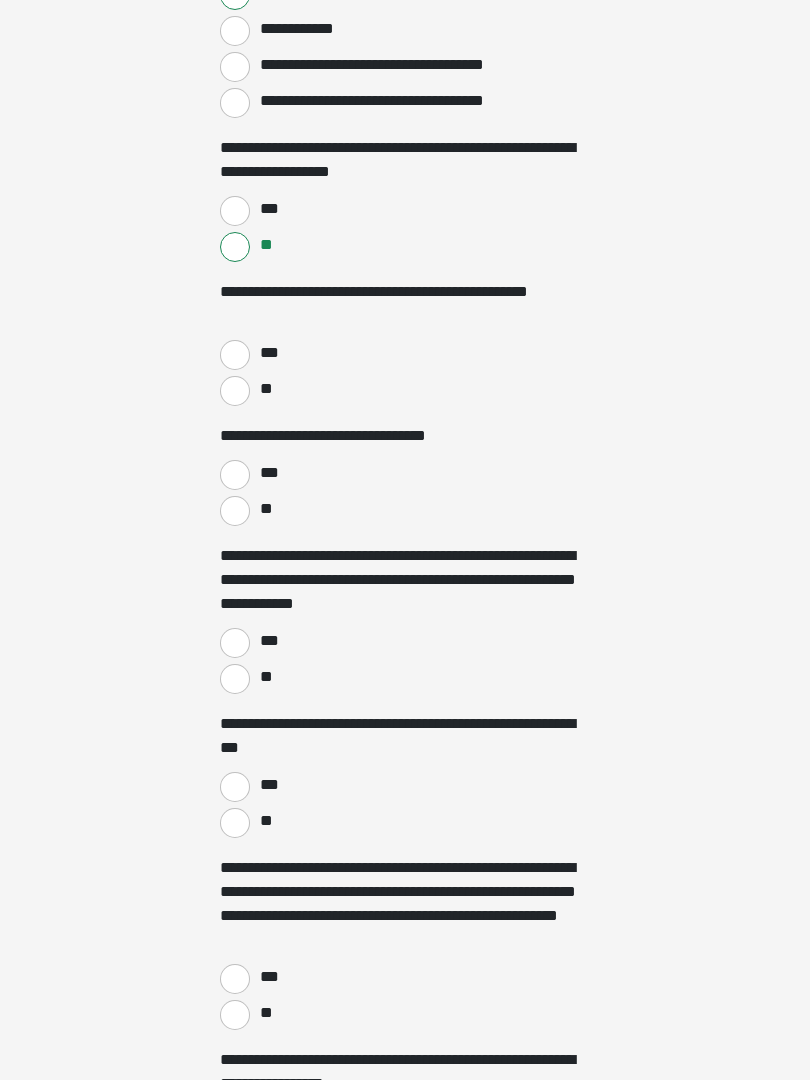scroll, scrollTop: 2930, scrollLeft: 0, axis: vertical 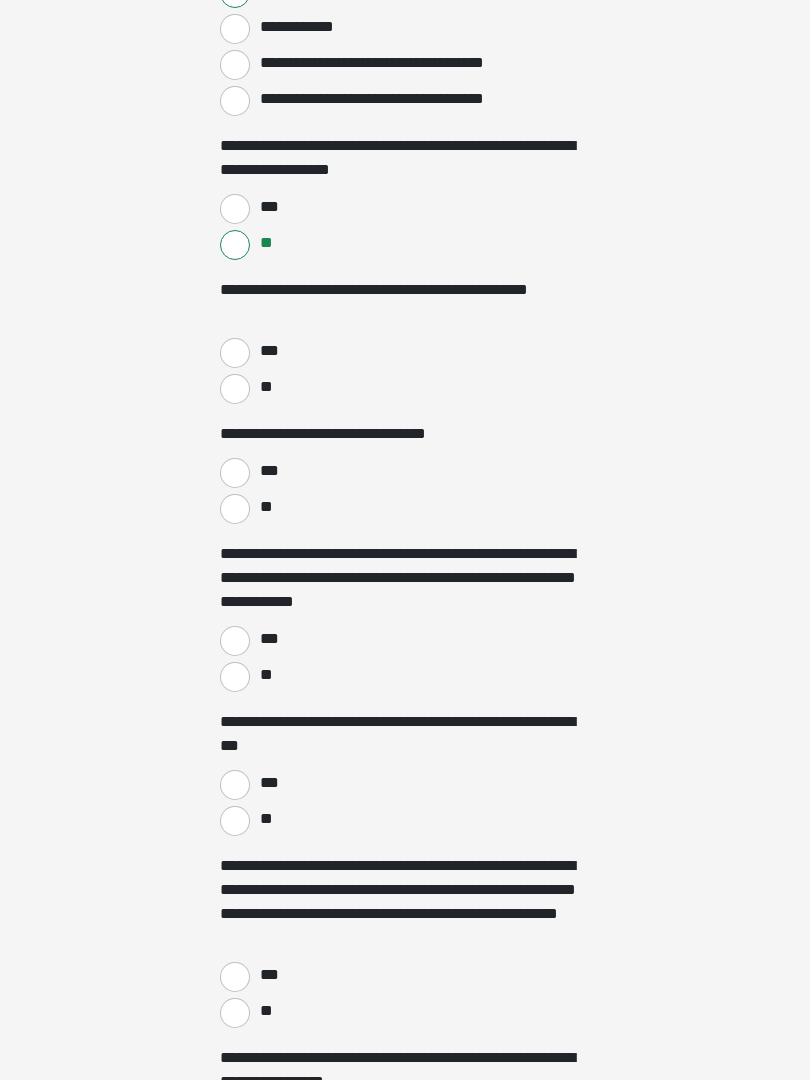 click on "**" at bounding box center (235, 389) 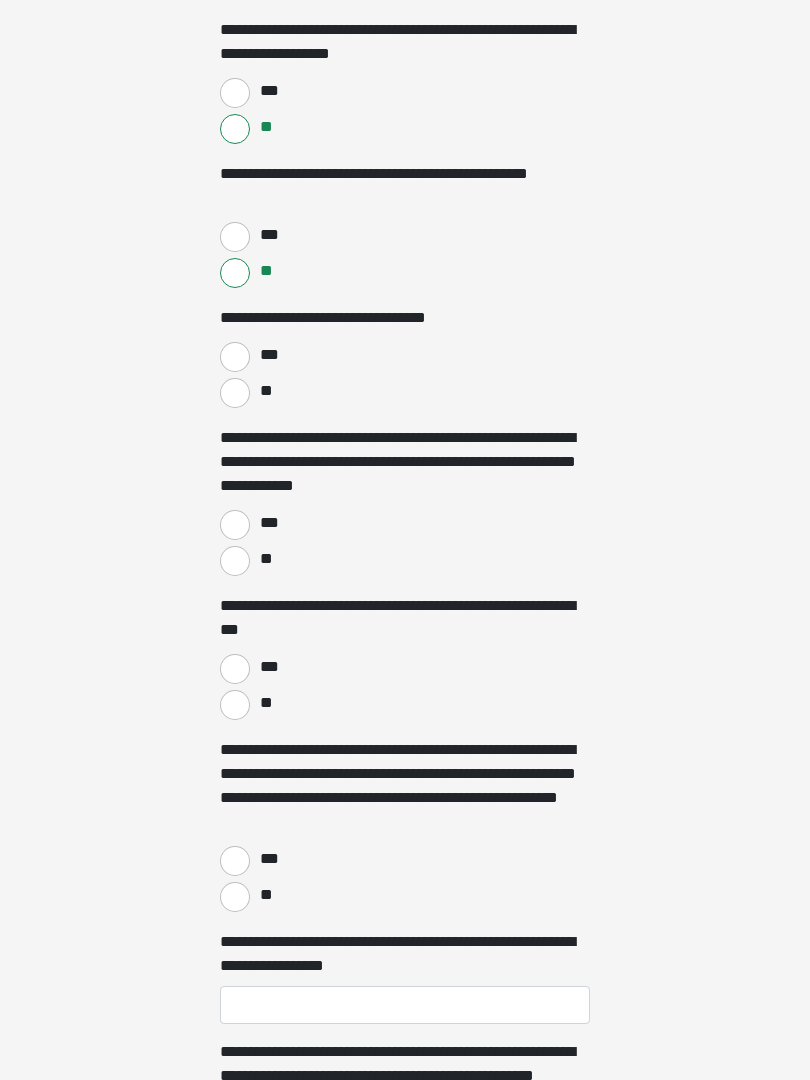 click on "**" at bounding box center [235, 393] 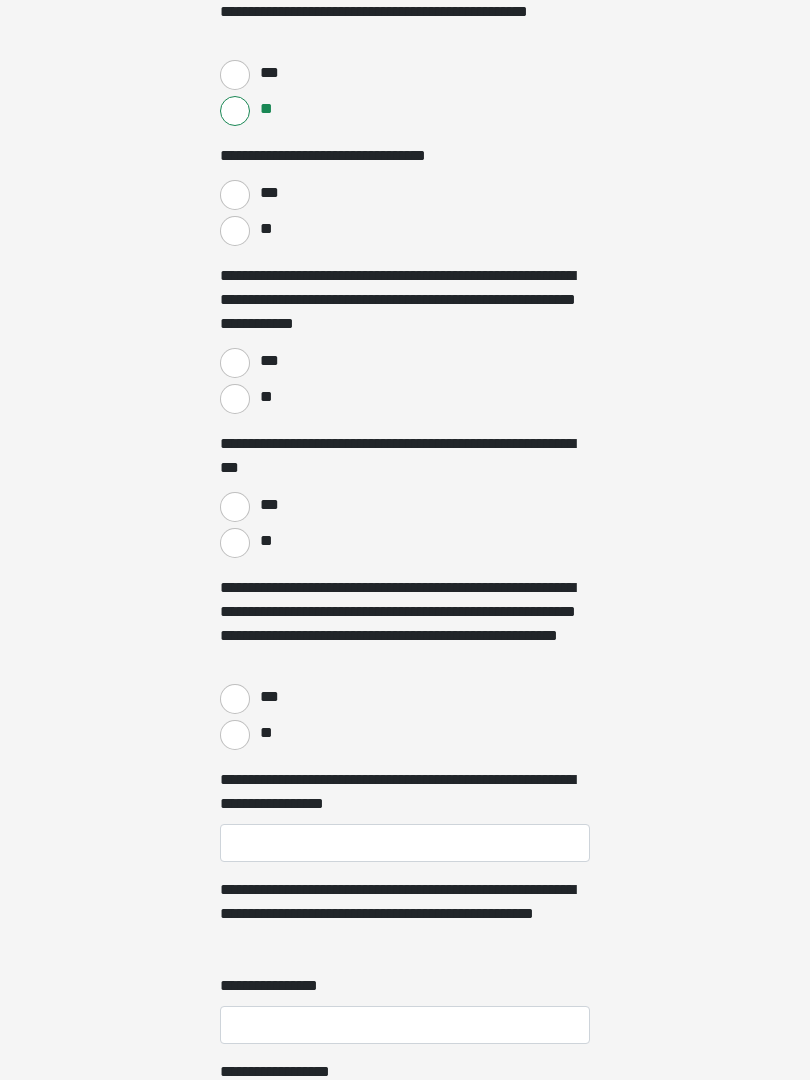 scroll, scrollTop: 3208, scrollLeft: 0, axis: vertical 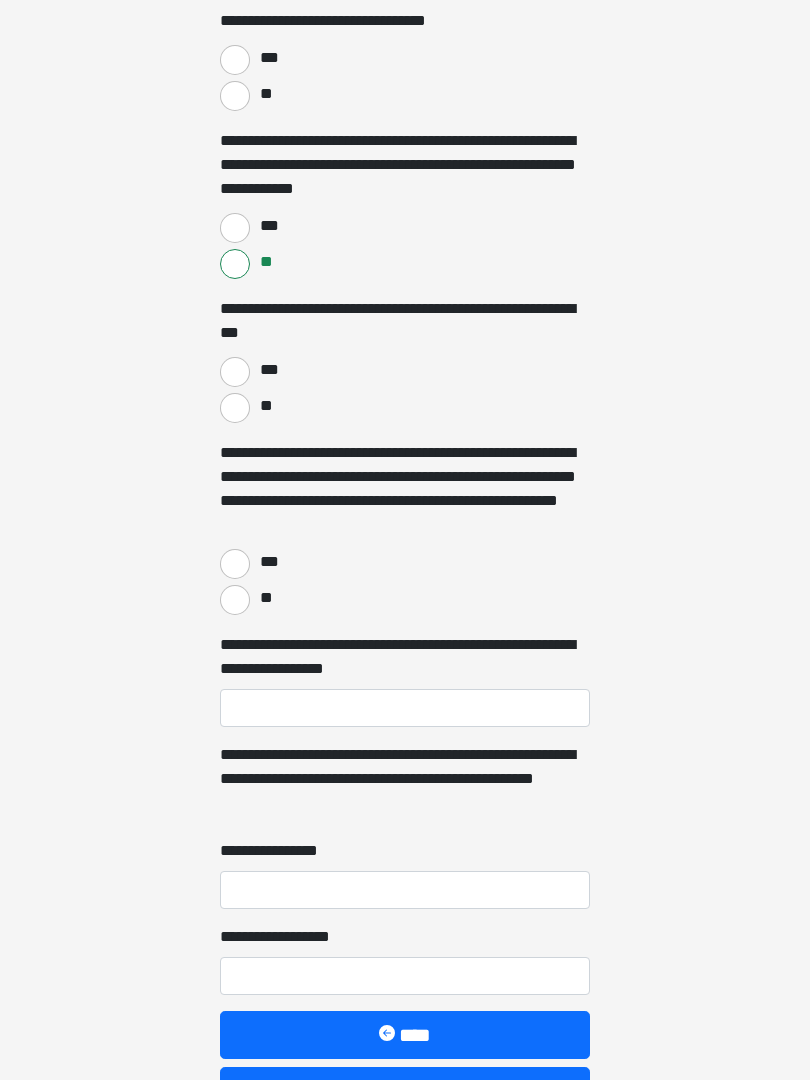 click on "**" at bounding box center (235, 408) 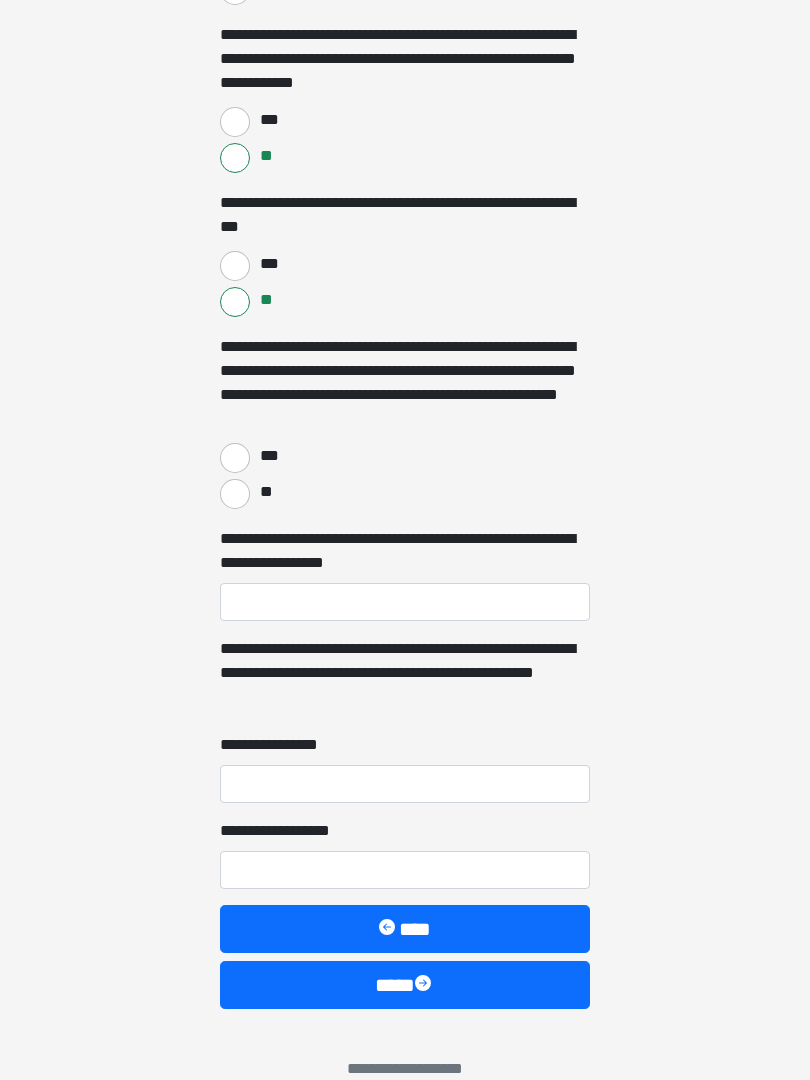 scroll, scrollTop: 3450, scrollLeft: 0, axis: vertical 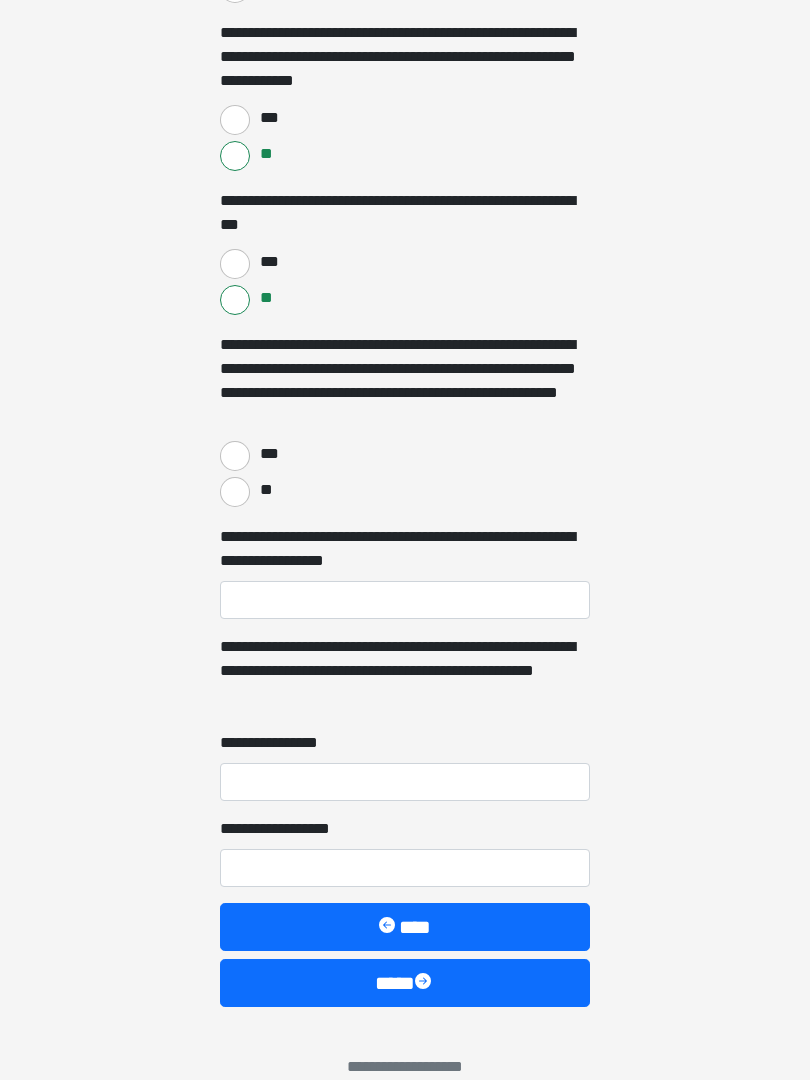 click on "**" at bounding box center [235, 493] 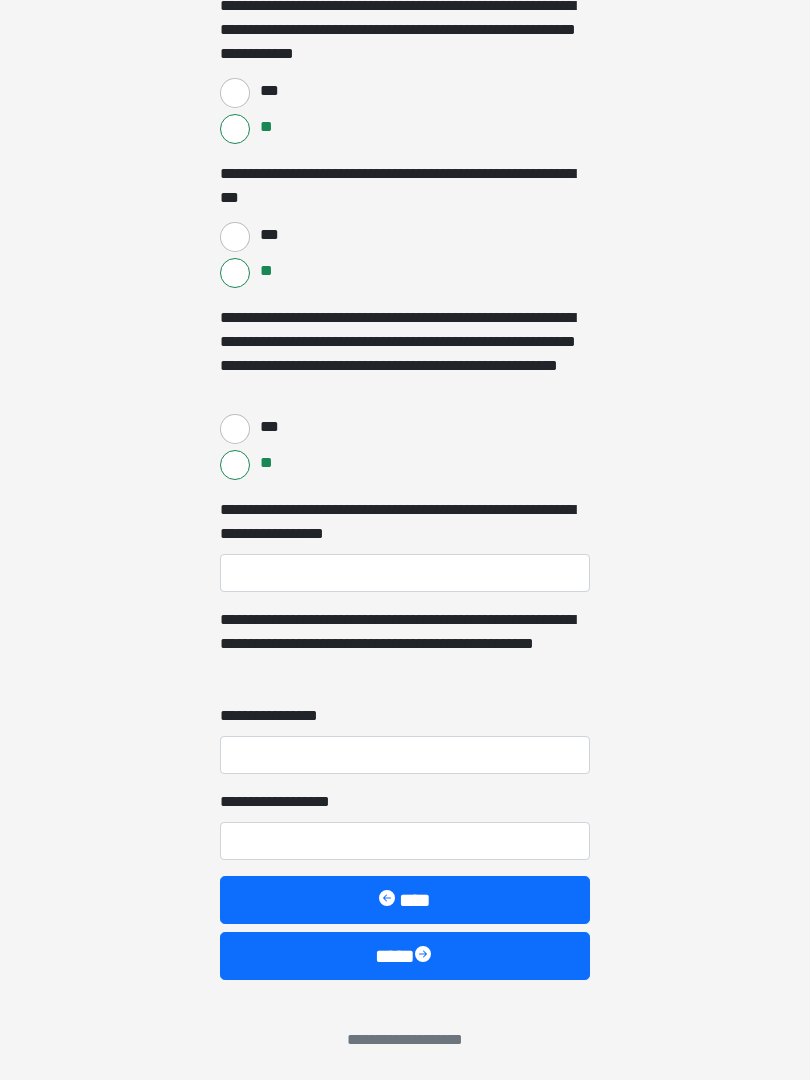 scroll, scrollTop: 3481, scrollLeft: 0, axis: vertical 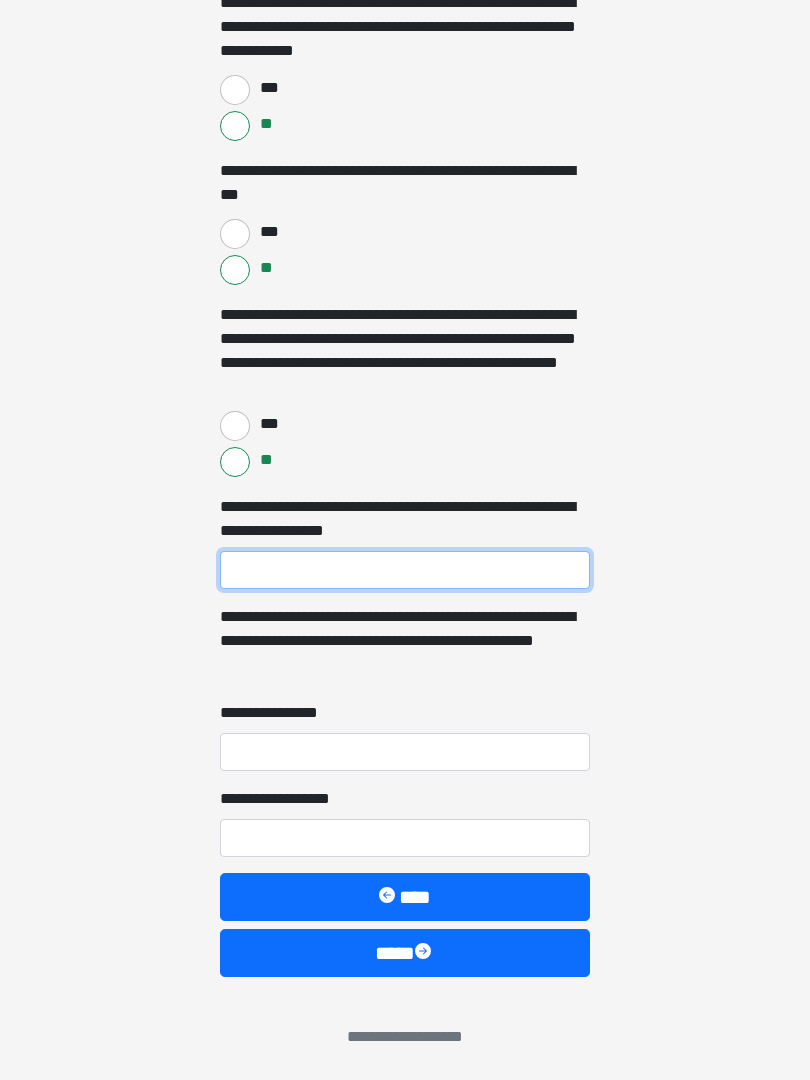 click on "**********" at bounding box center (405, 570) 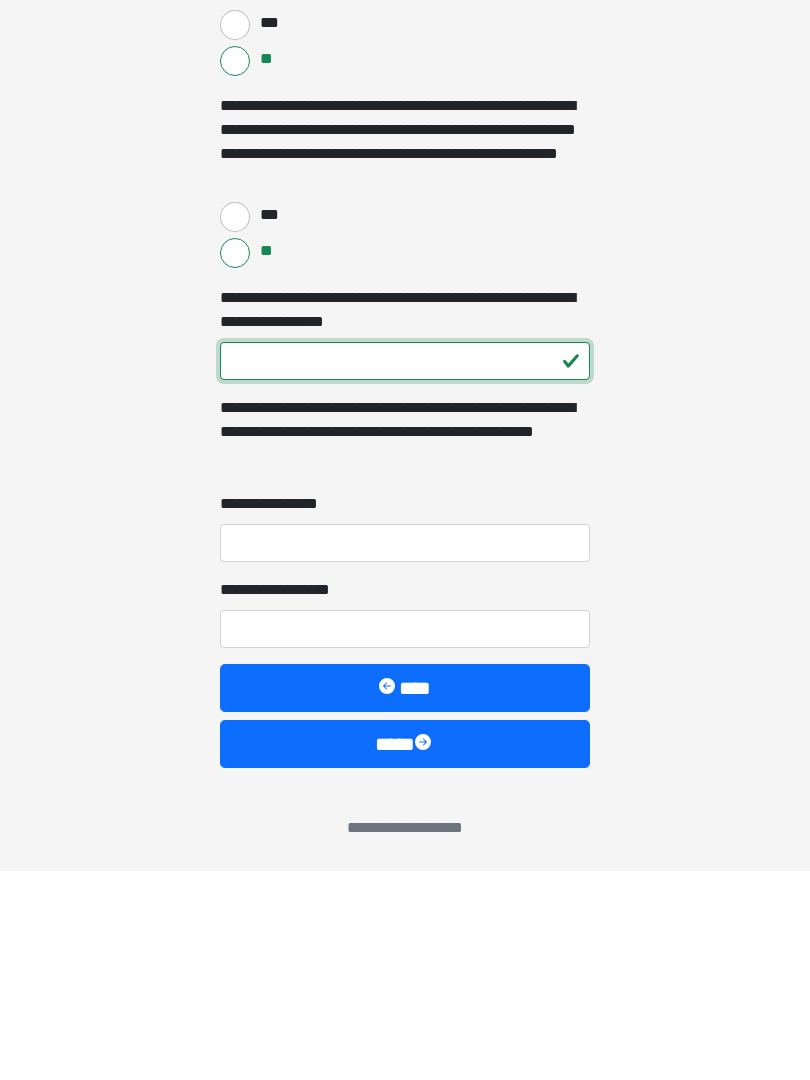 type on "***" 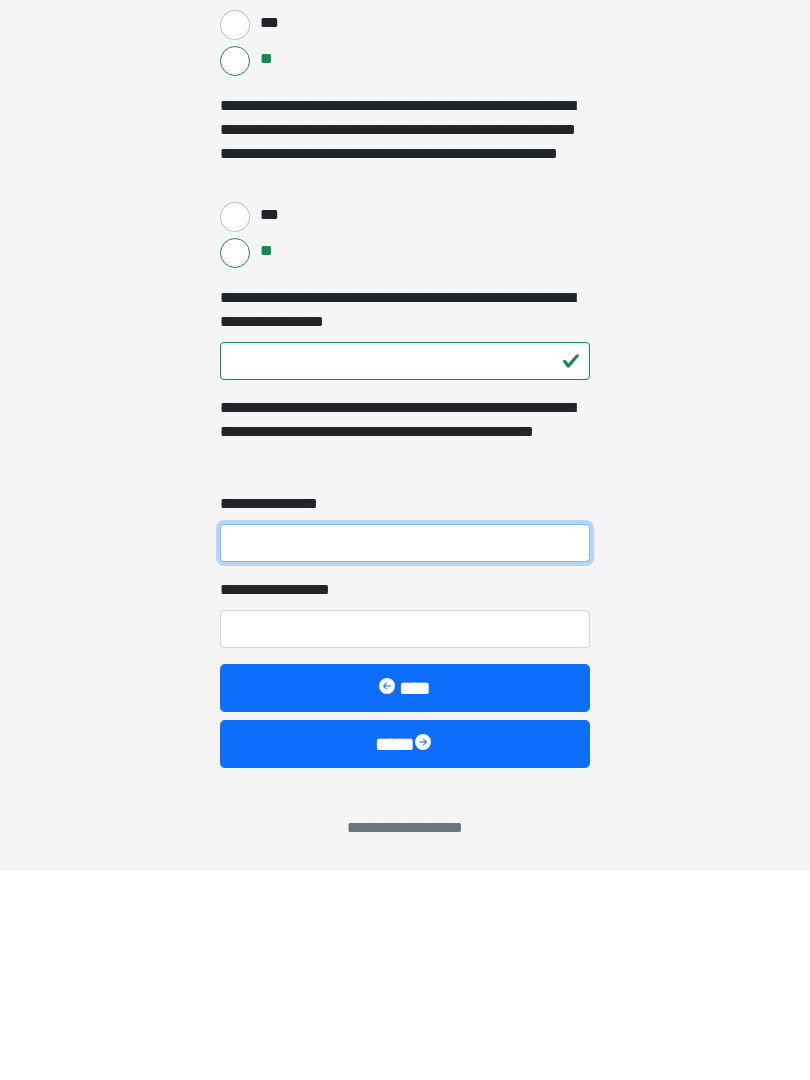 click on "**********" at bounding box center [405, 752] 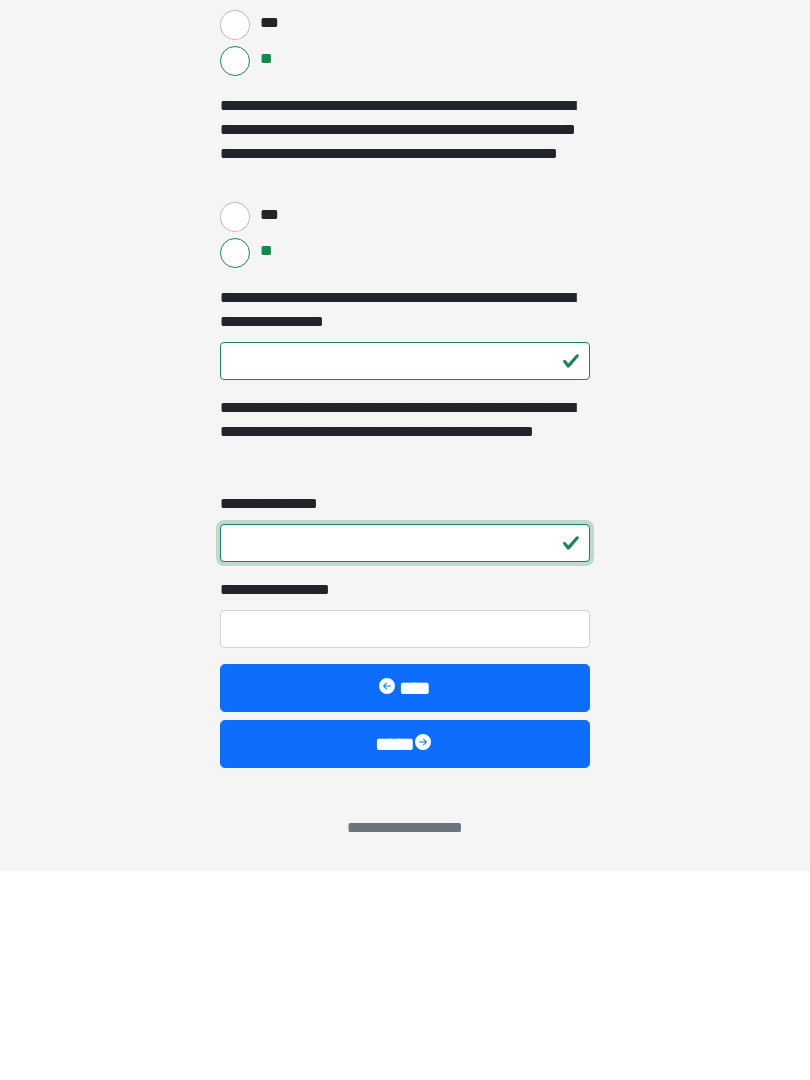 type on "*" 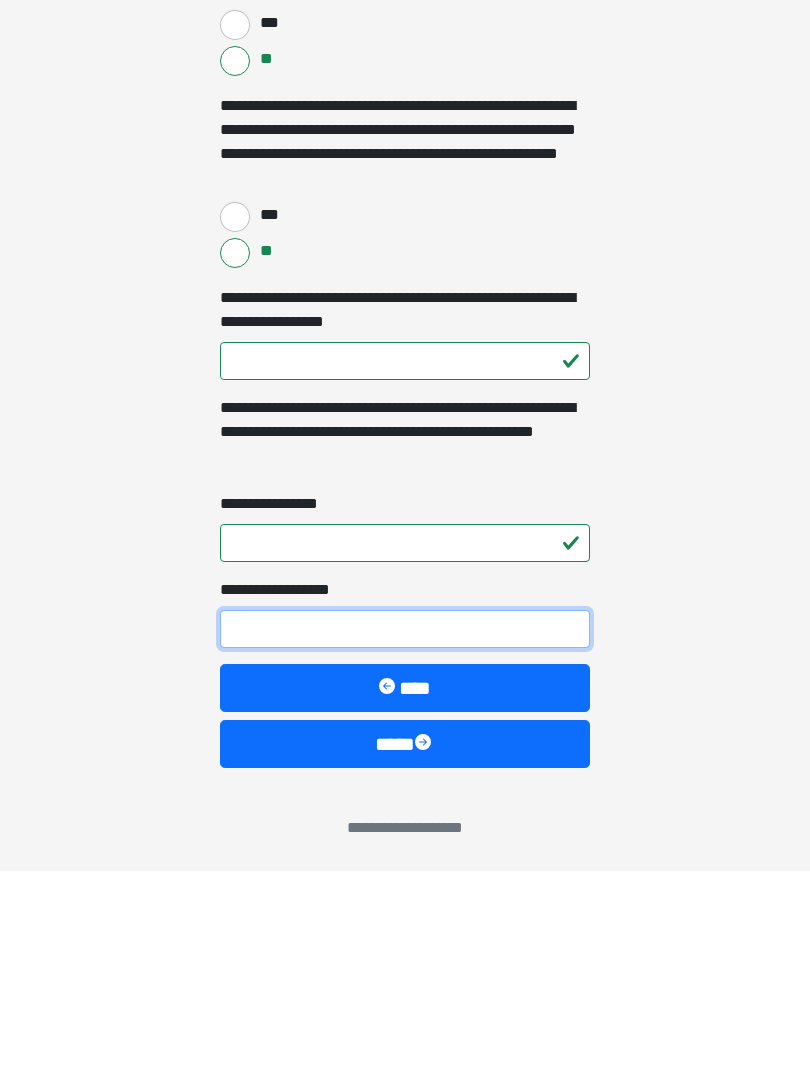 click on "**********" at bounding box center [405, 838] 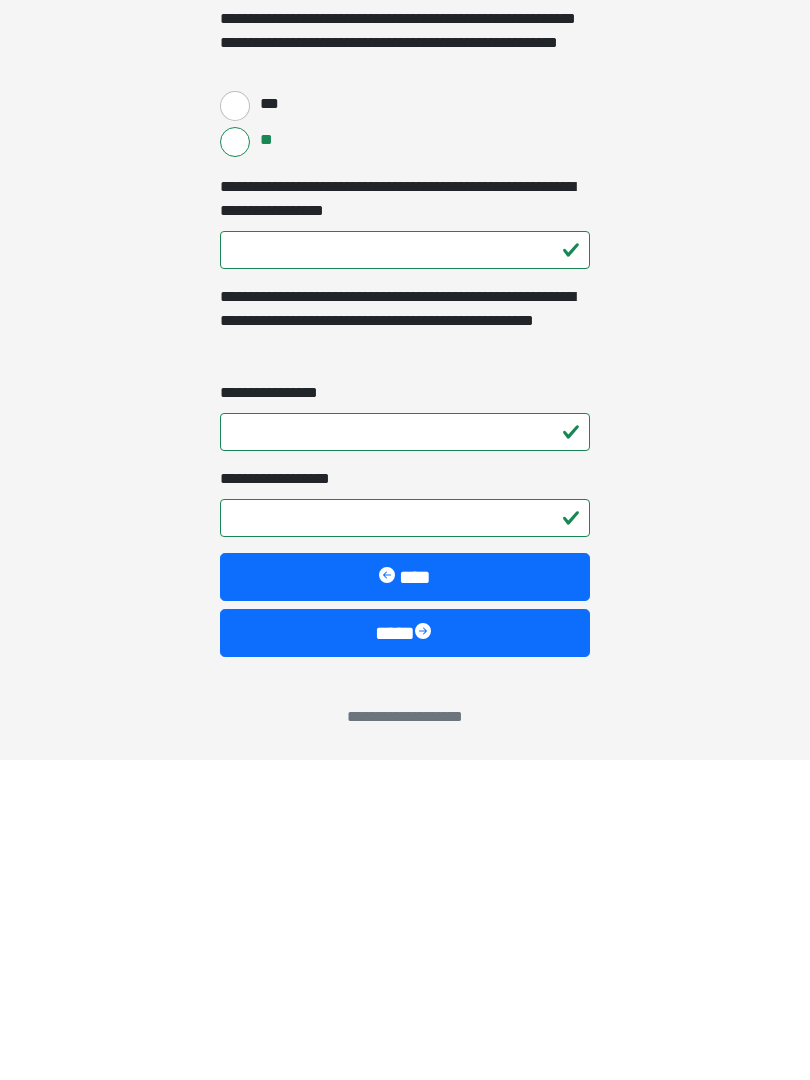 click at bounding box center (425, 953) 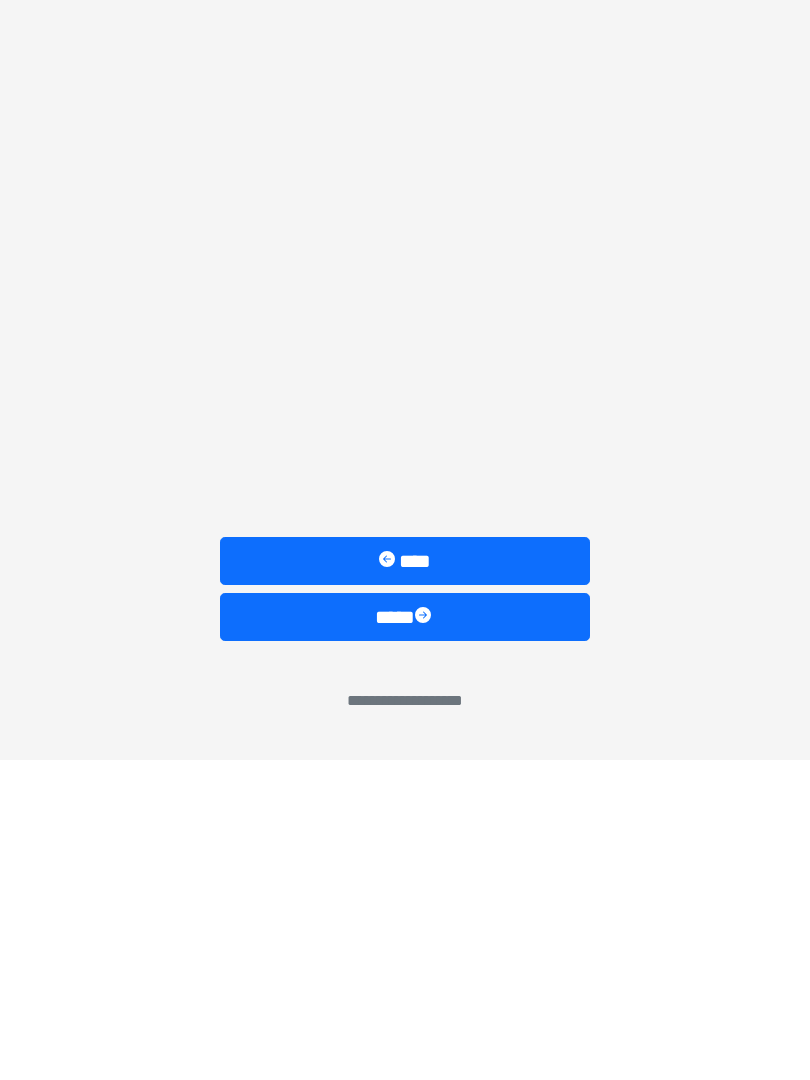 scroll, scrollTop: 0, scrollLeft: 0, axis: both 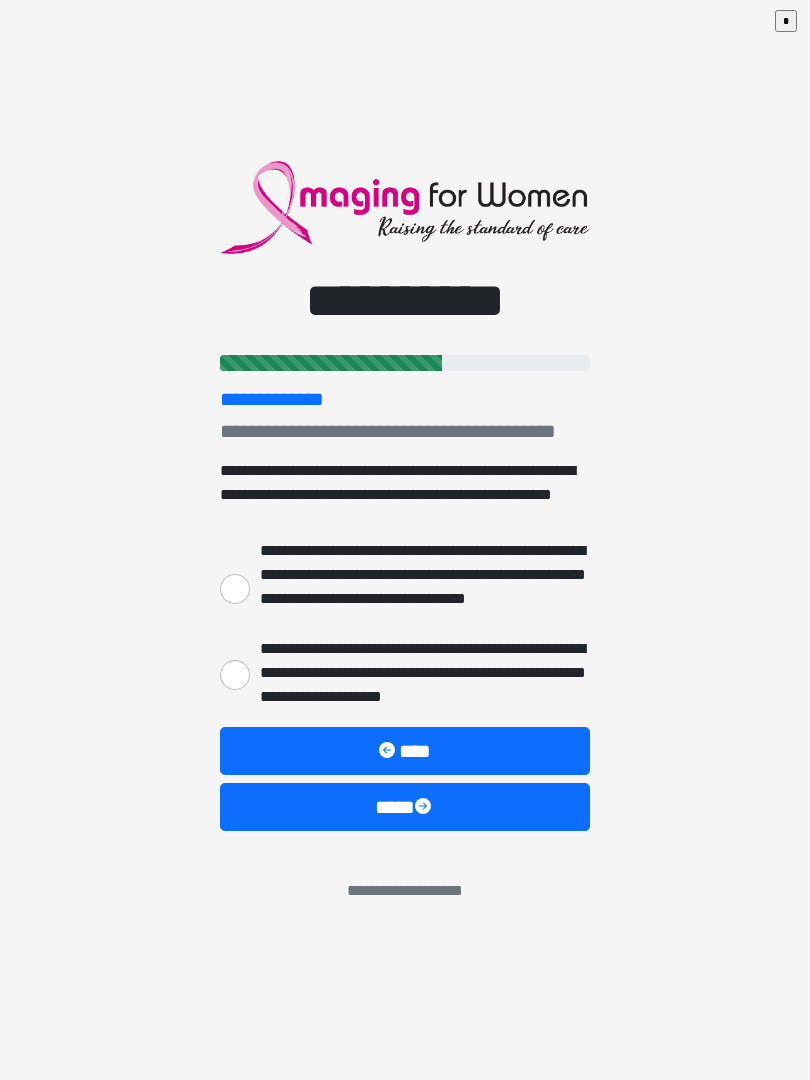 click on "**********" at bounding box center (420, 587) 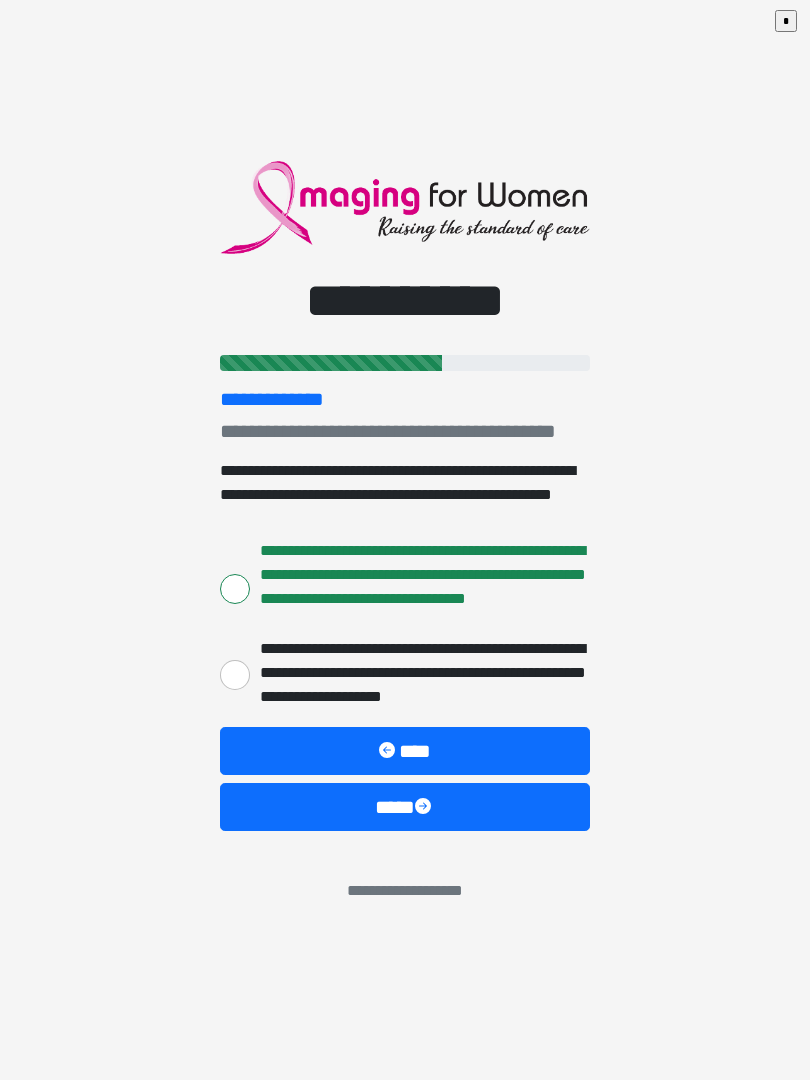 click on "****" at bounding box center (405, 807) 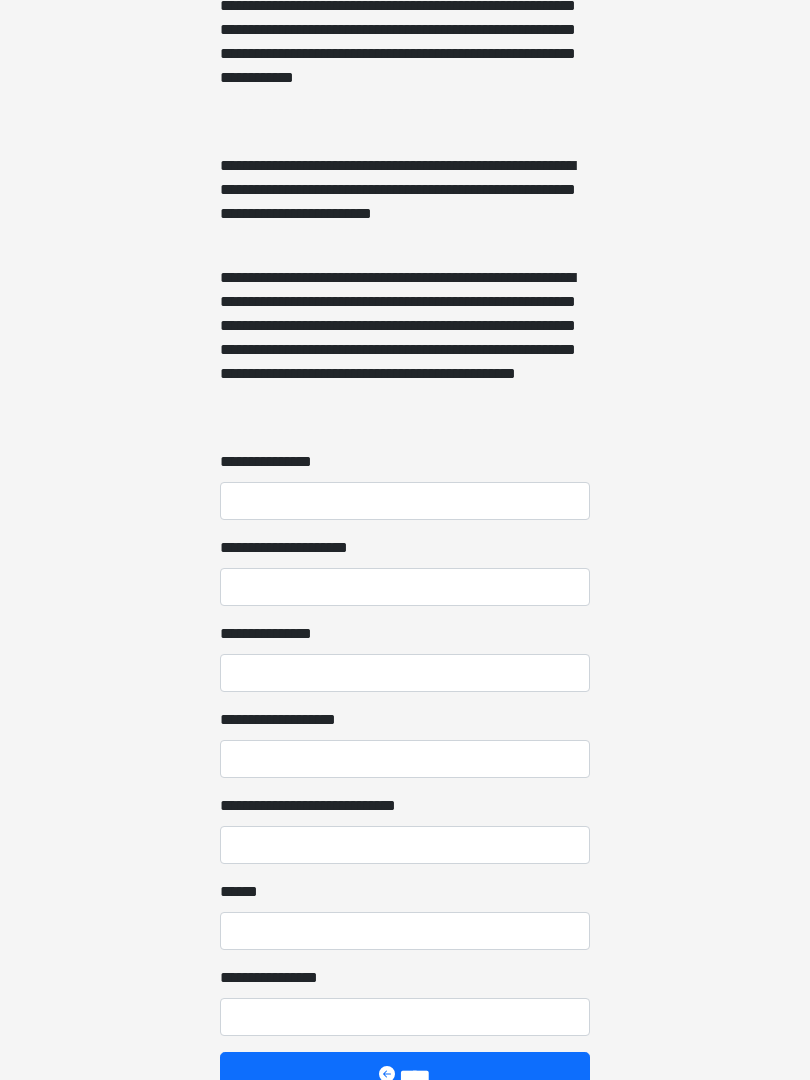 scroll, scrollTop: 1292, scrollLeft: 0, axis: vertical 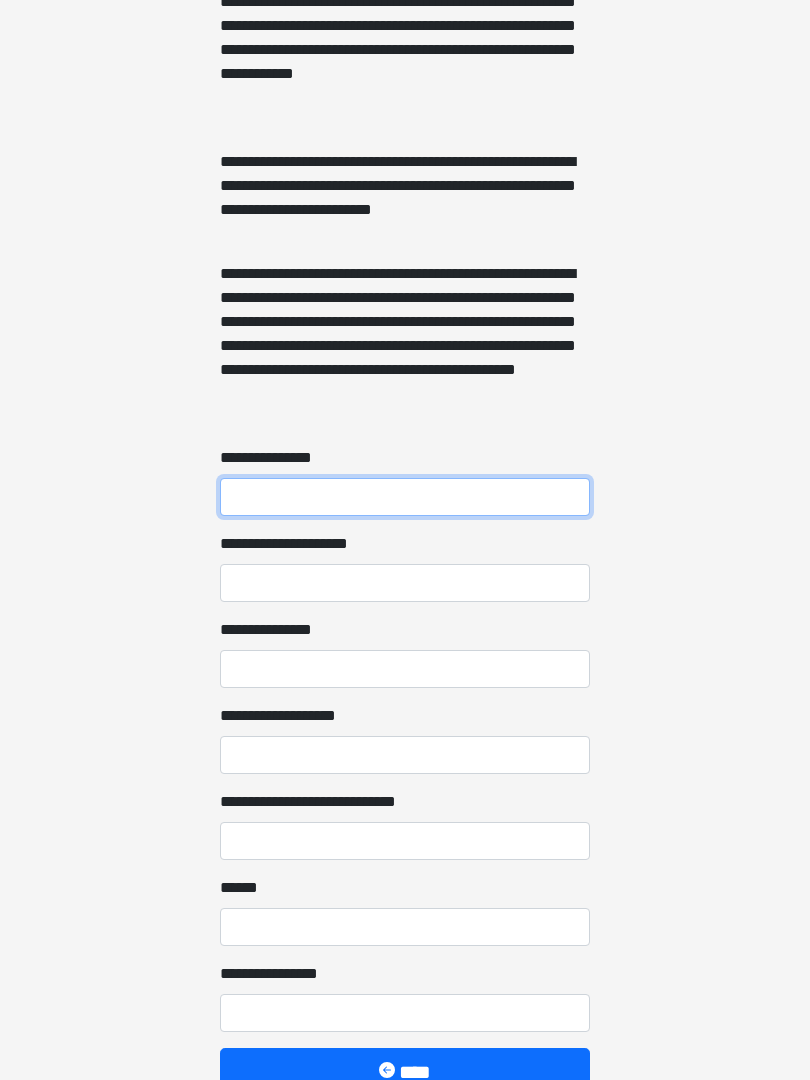 click on "**********" at bounding box center [405, 497] 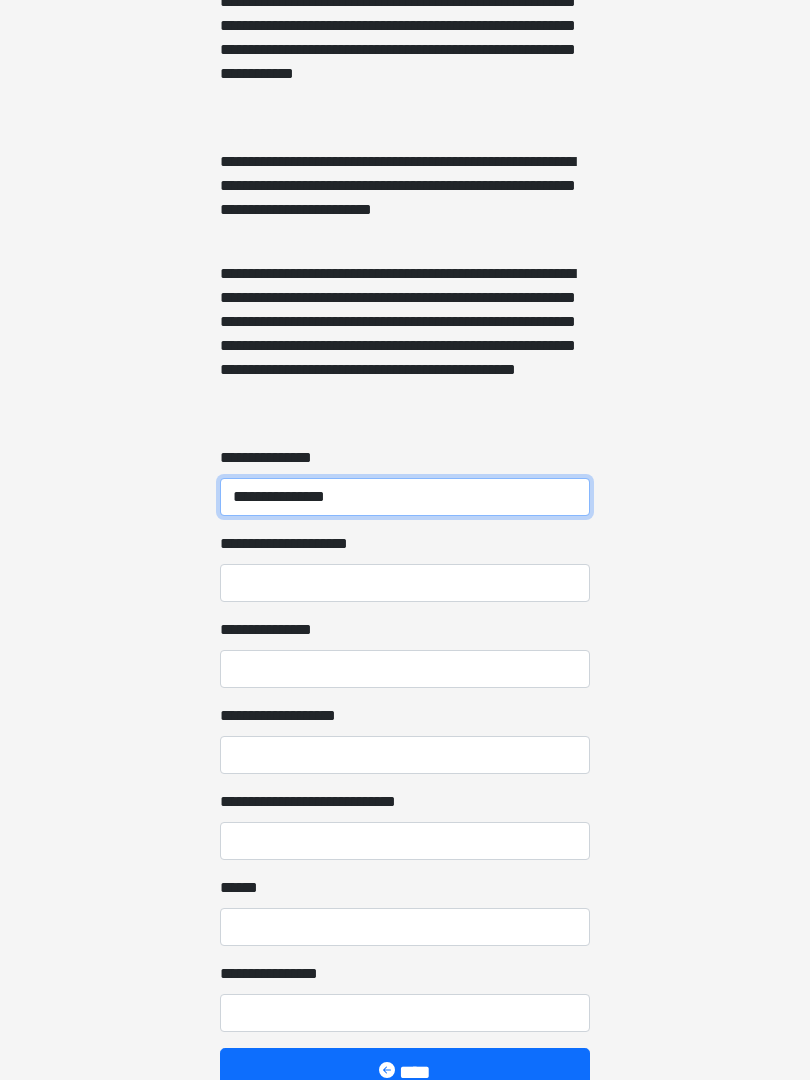 type on "**********" 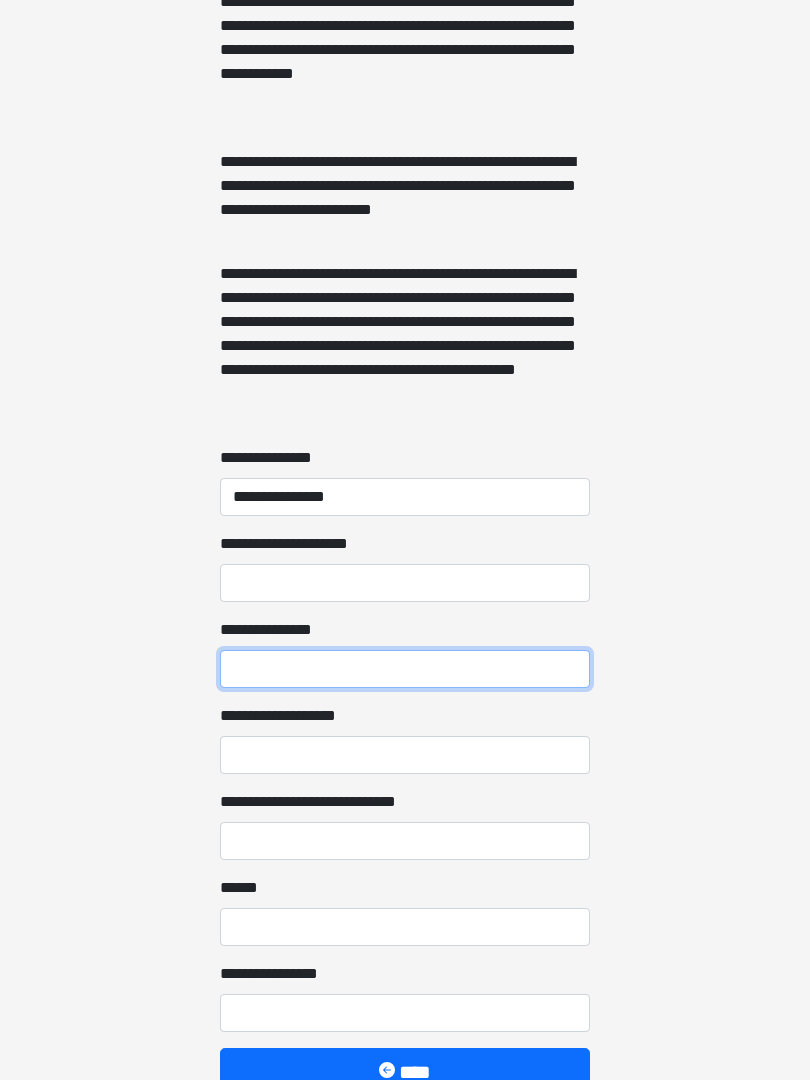 click on "**********" at bounding box center (405, 669) 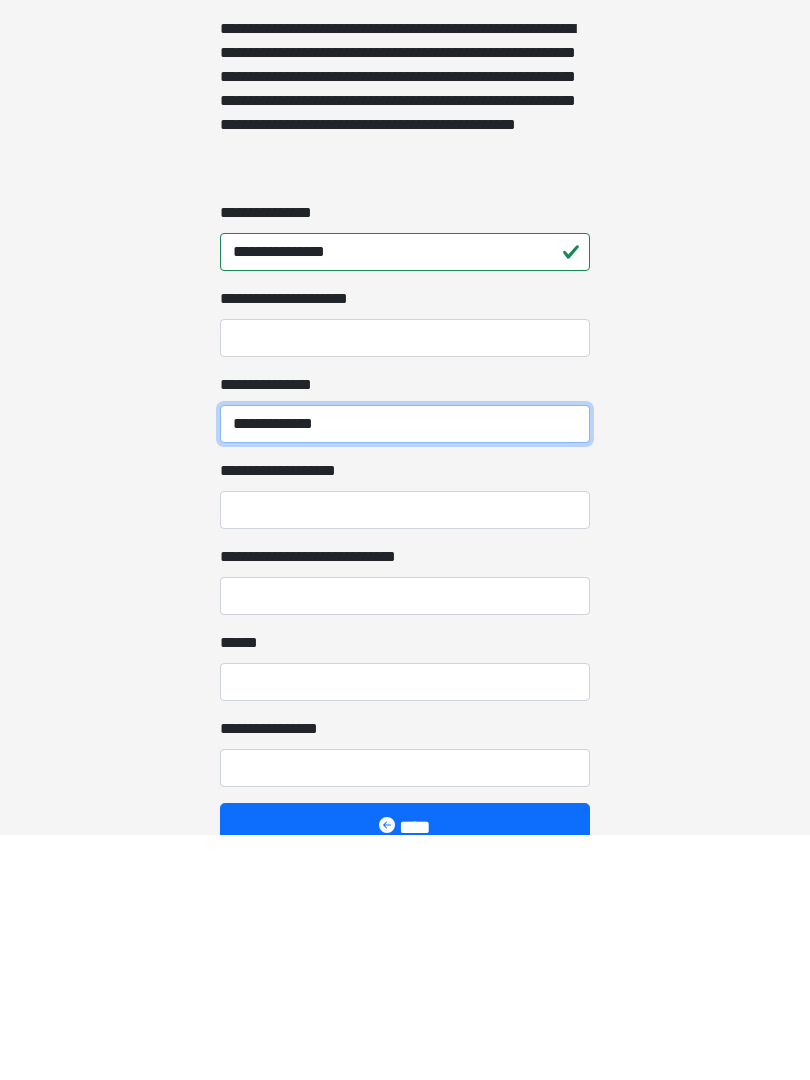 type on "**********" 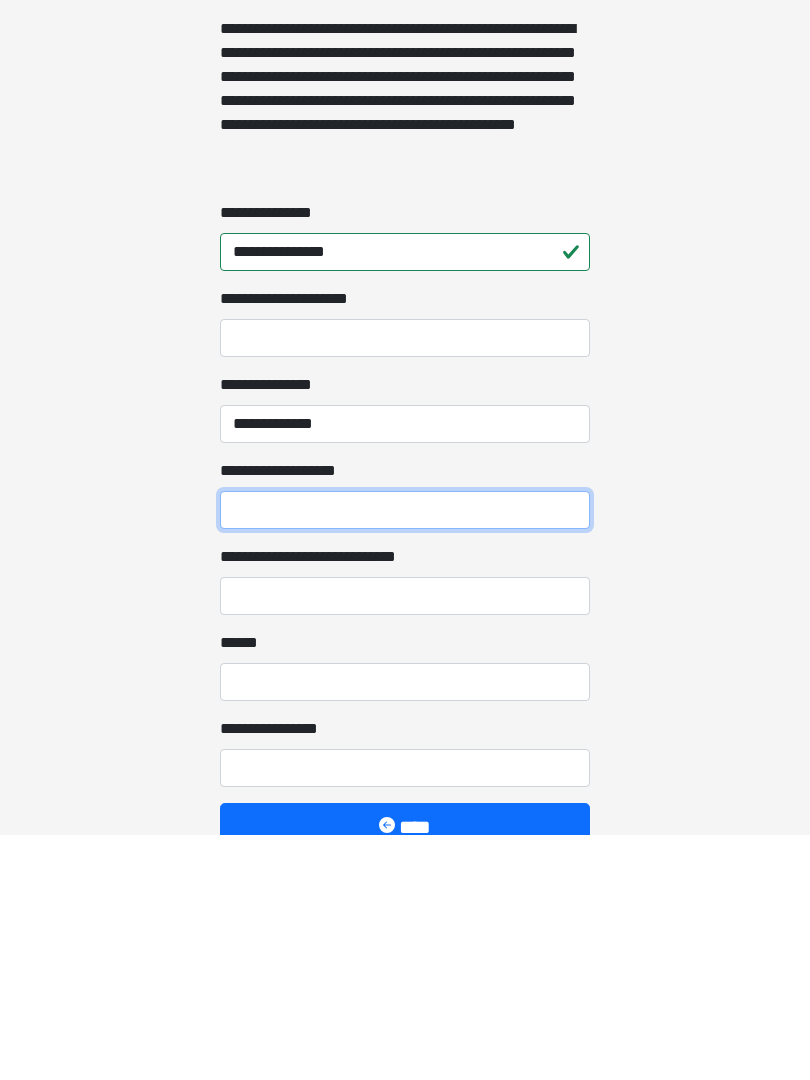 click on "**********" at bounding box center (405, 755) 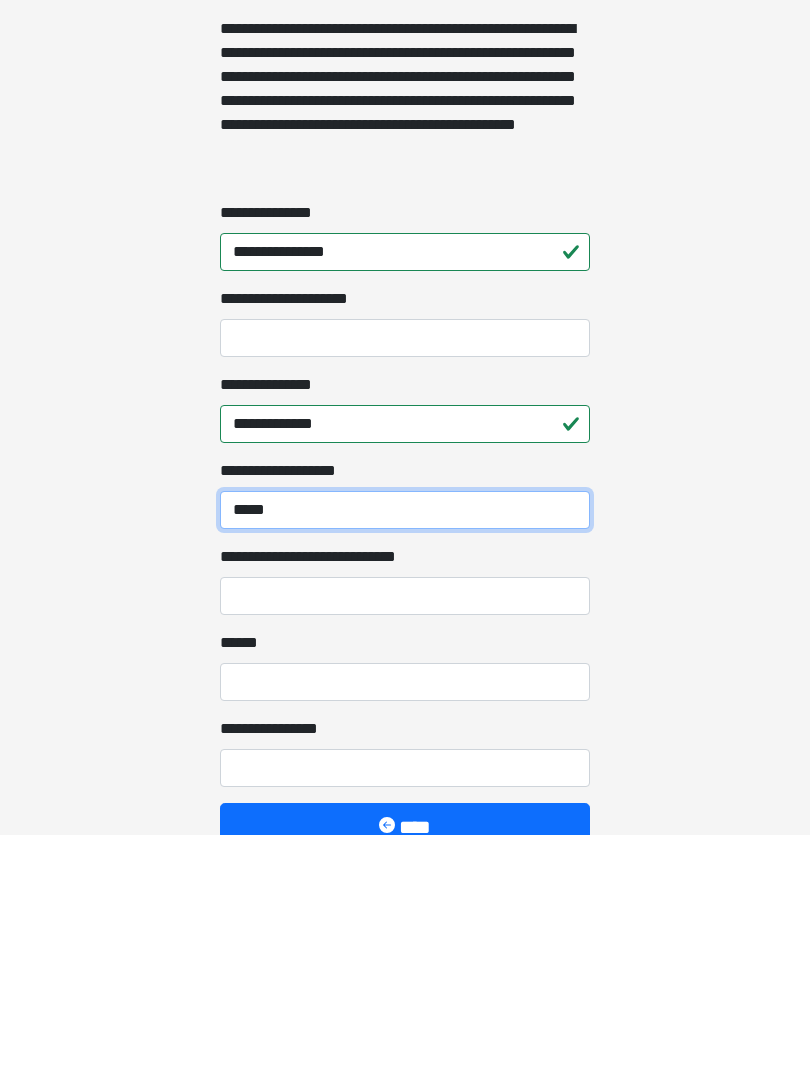 type on "*****" 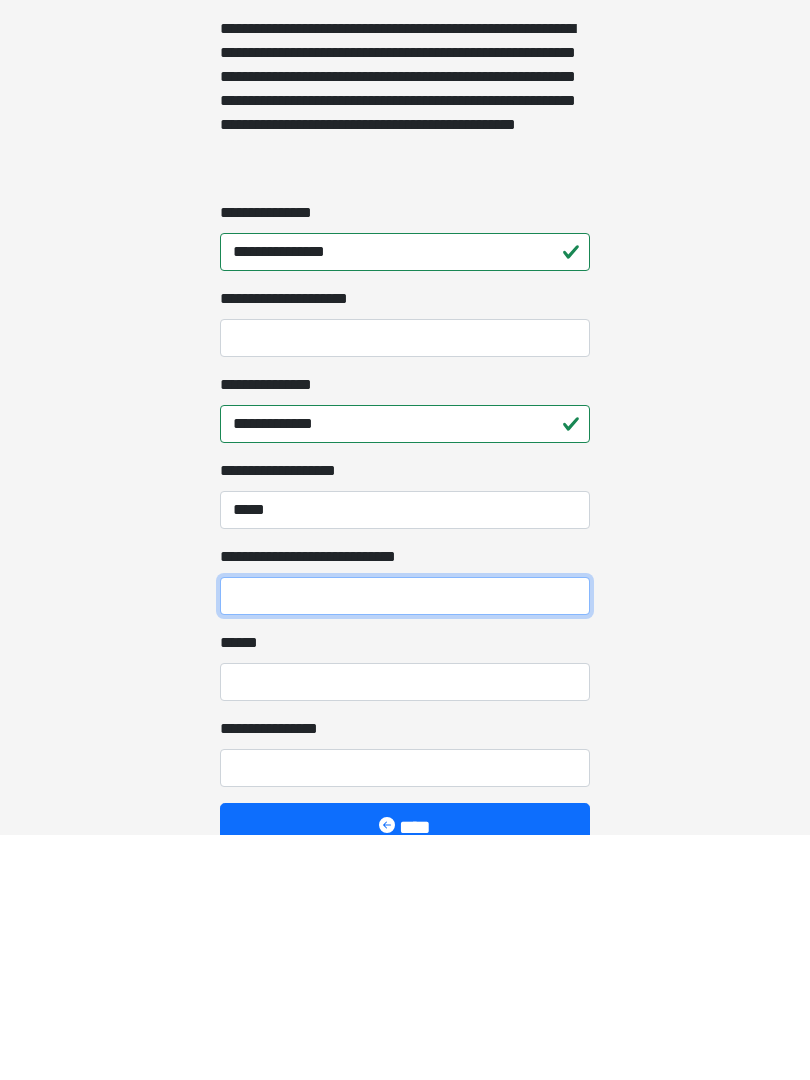 click on "**********" at bounding box center [405, 841] 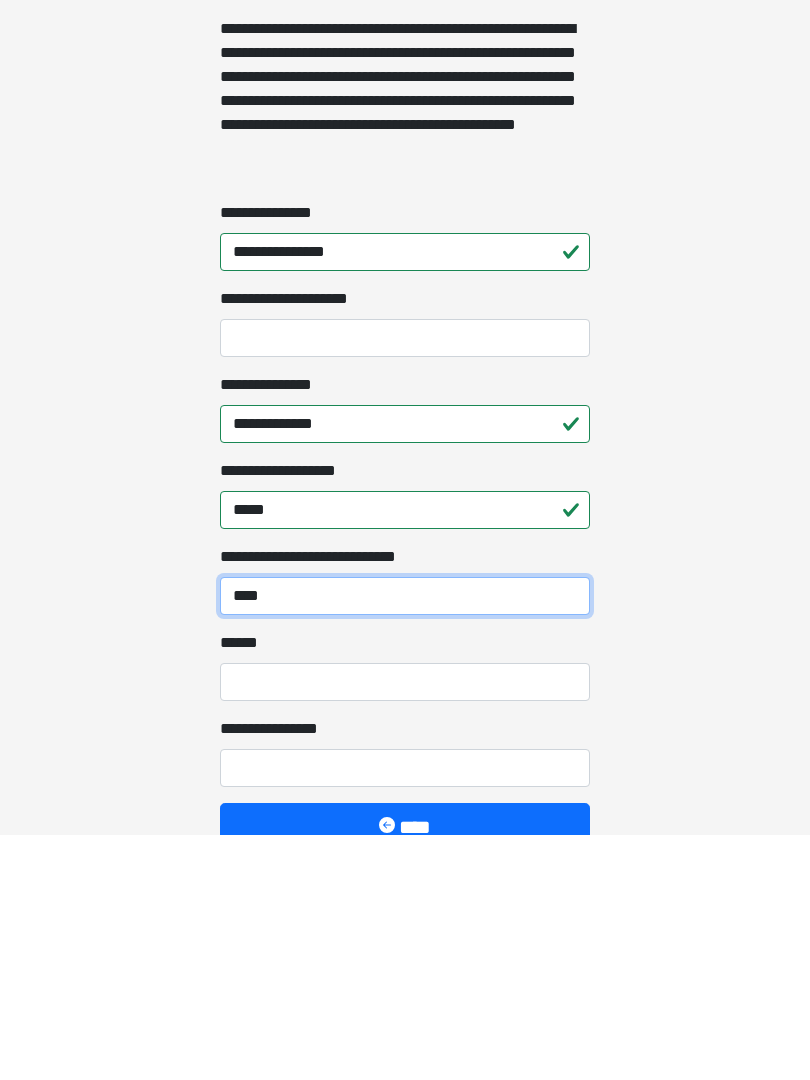 type on "****" 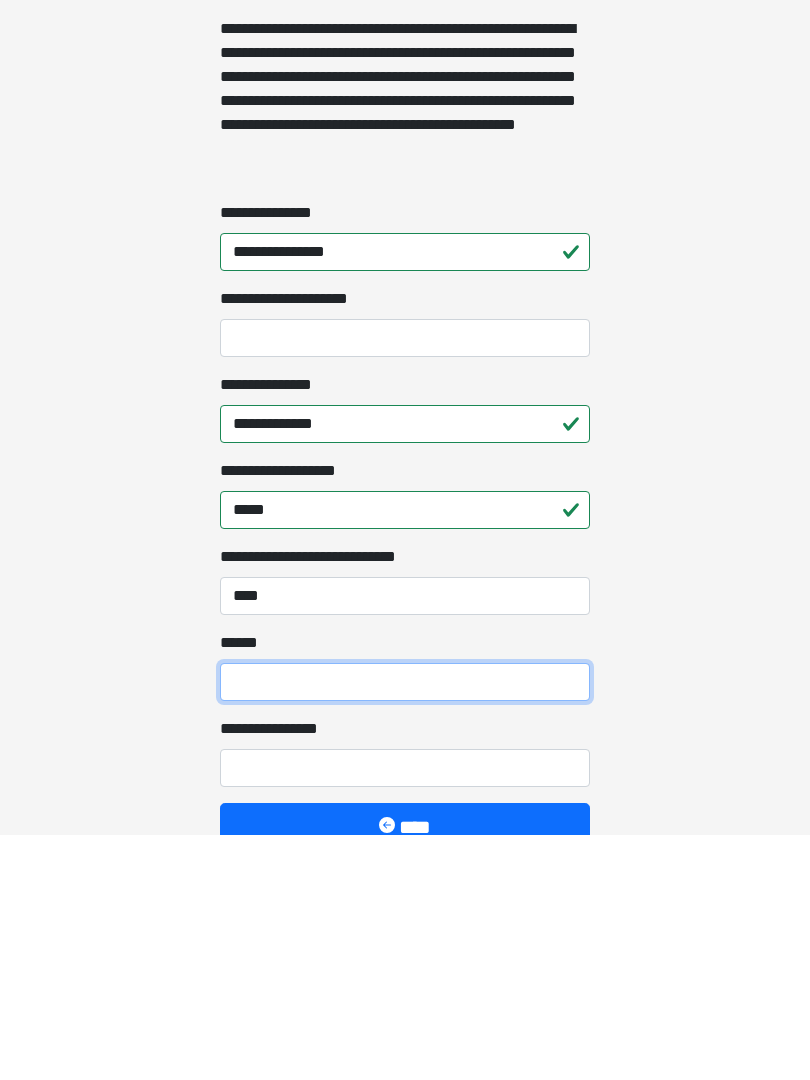 click on "**** *" at bounding box center [405, 927] 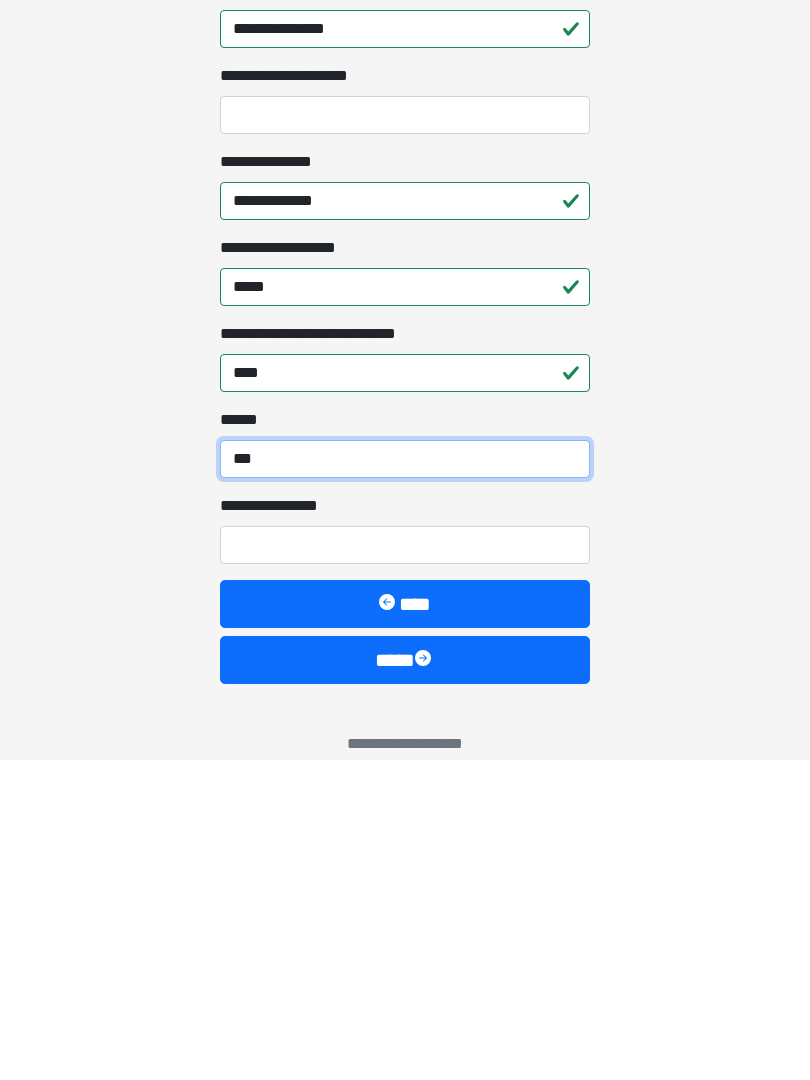 scroll, scrollTop: 1441, scrollLeft: 0, axis: vertical 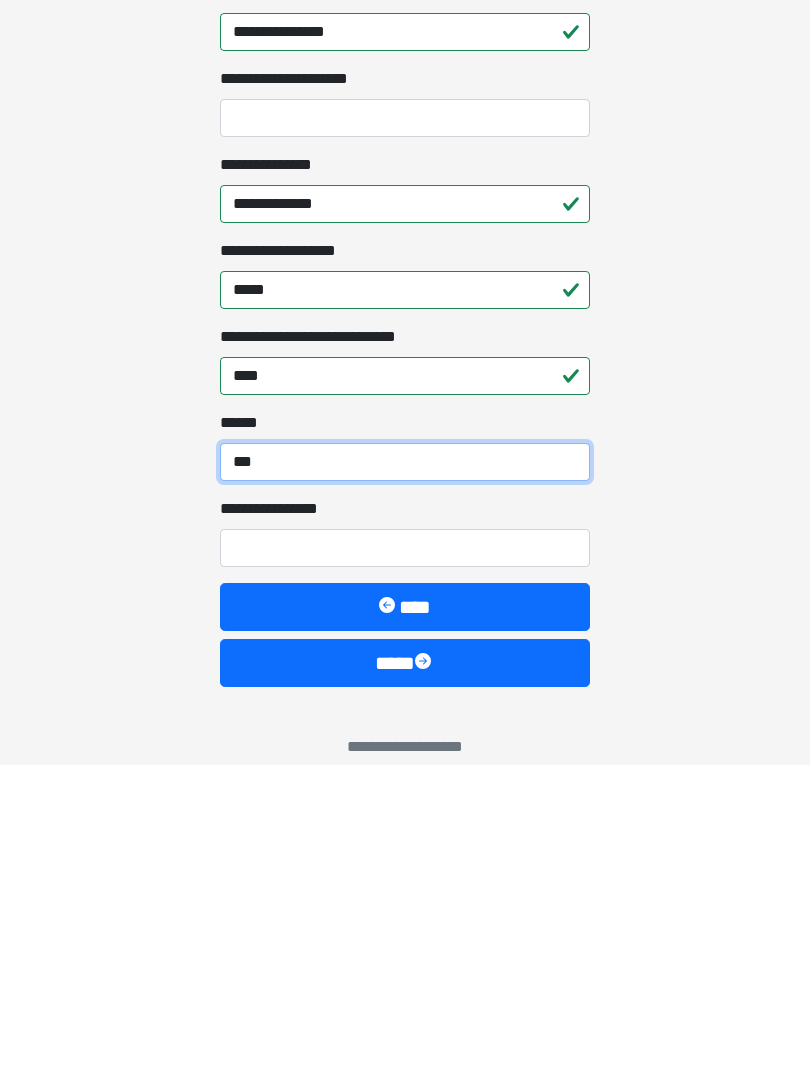 type on "***" 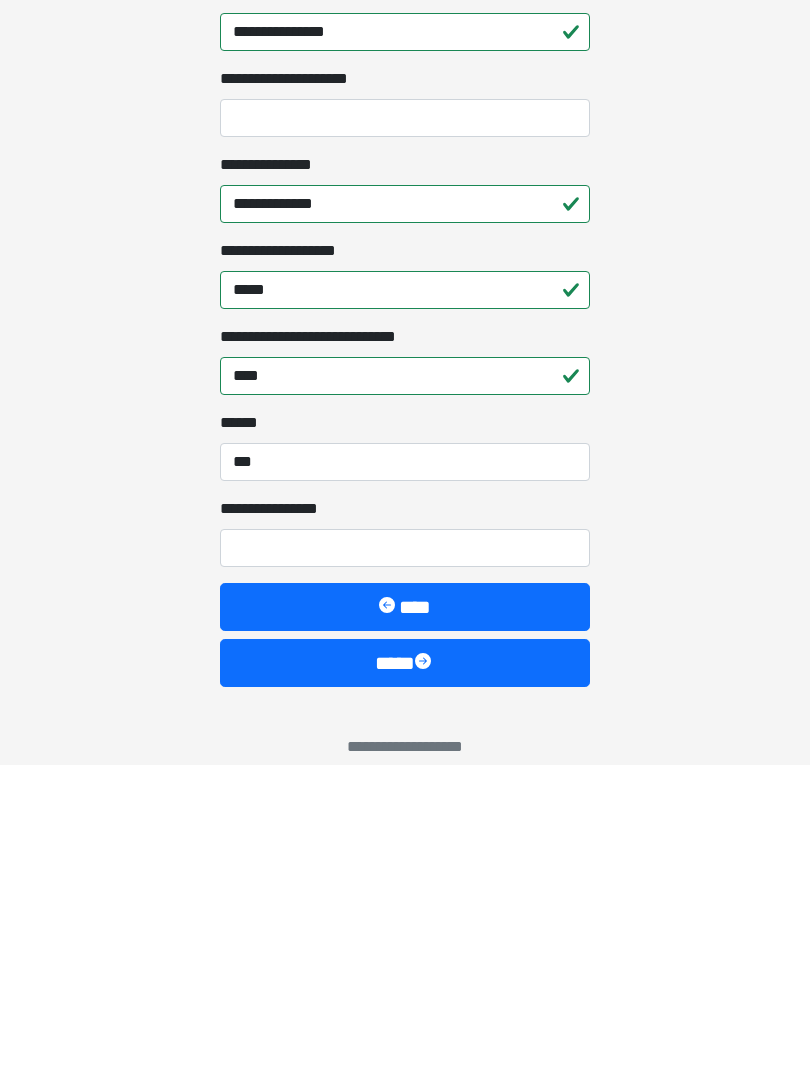 click on "**********" at bounding box center (405, 864) 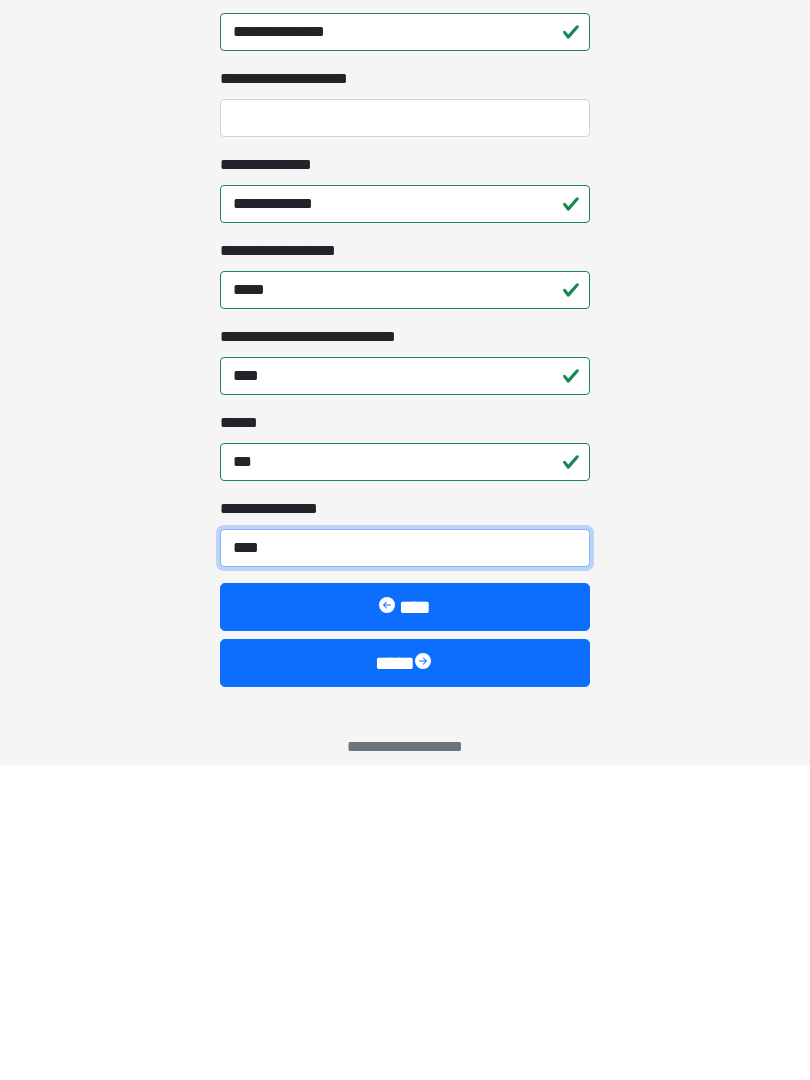 type on "*****" 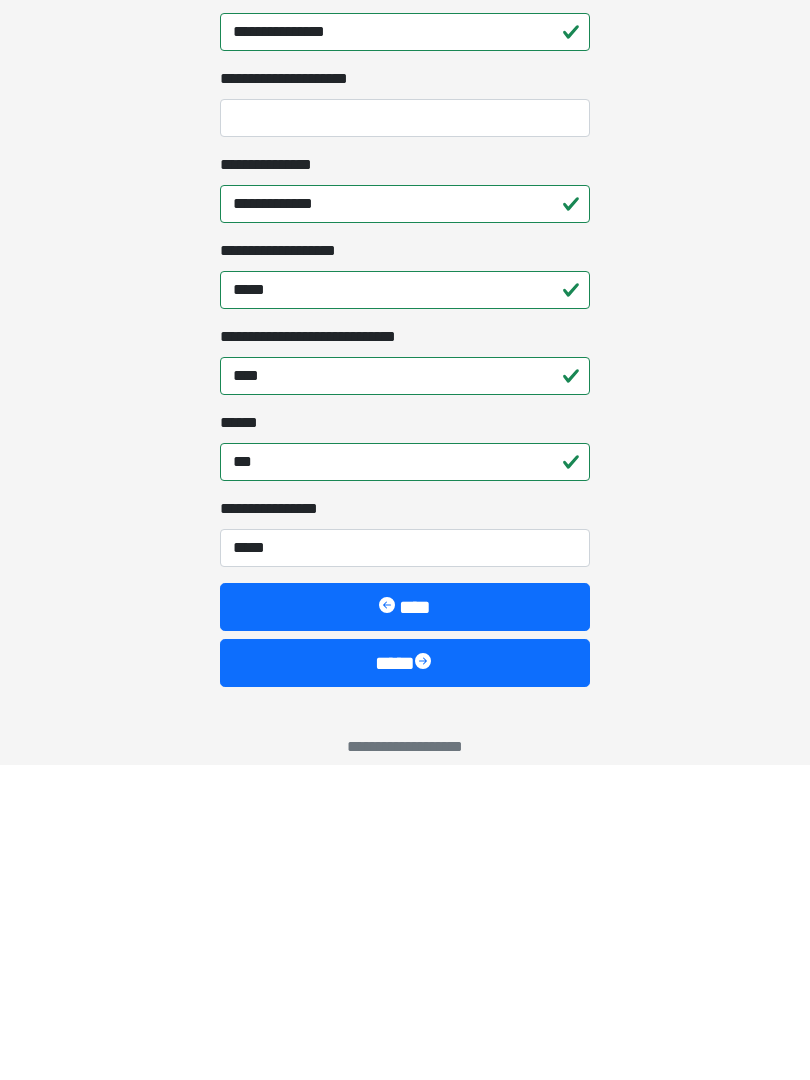 click on "****" at bounding box center [405, 979] 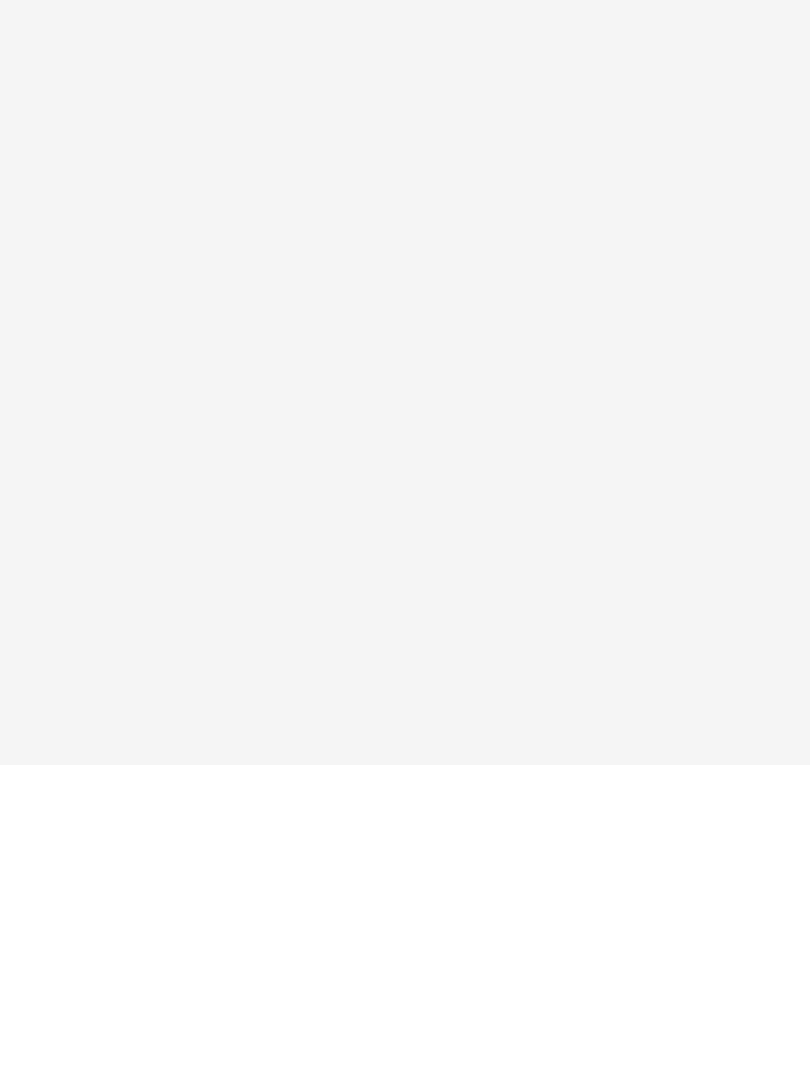 scroll, scrollTop: 0, scrollLeft: 0, axis: both 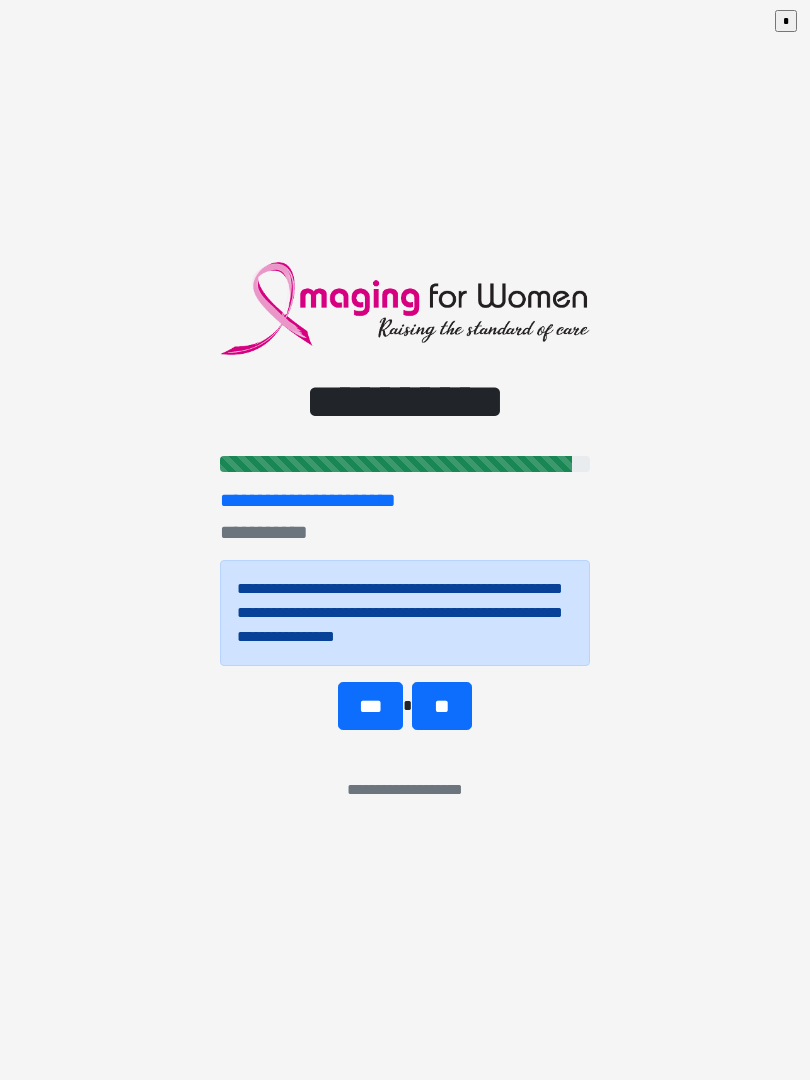 click on "**" at bounding box center [441, 706] 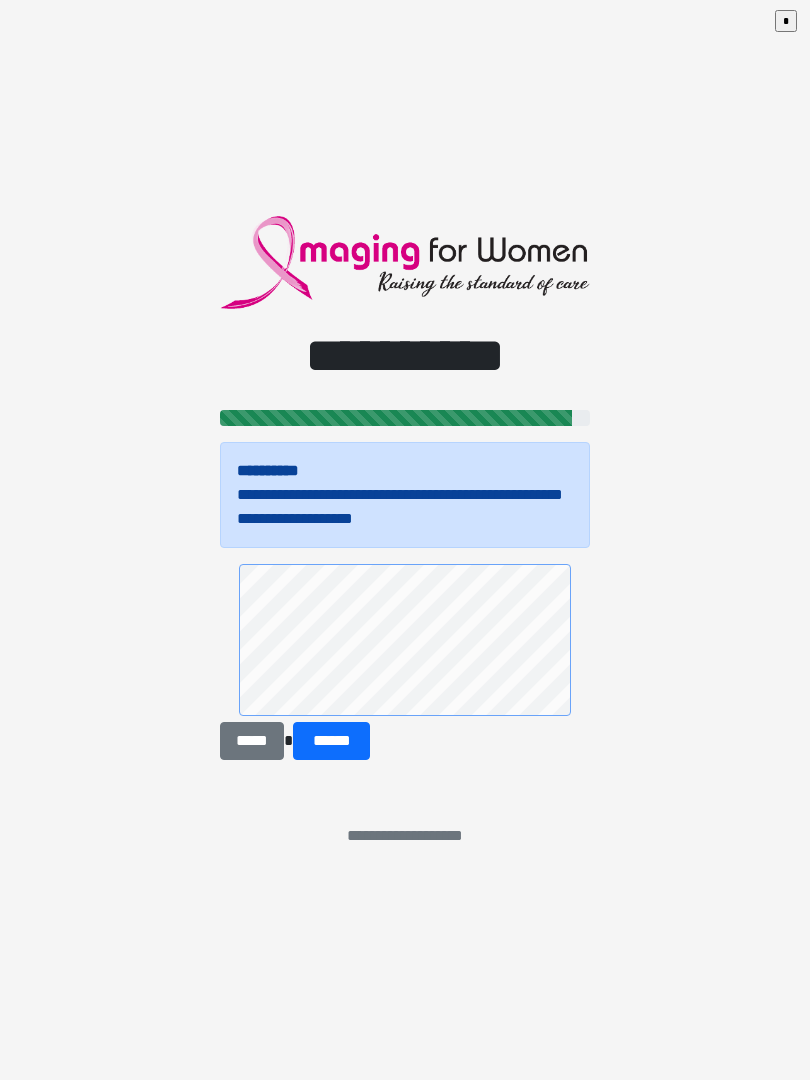 click on "******" at bounding box center (331, 741) 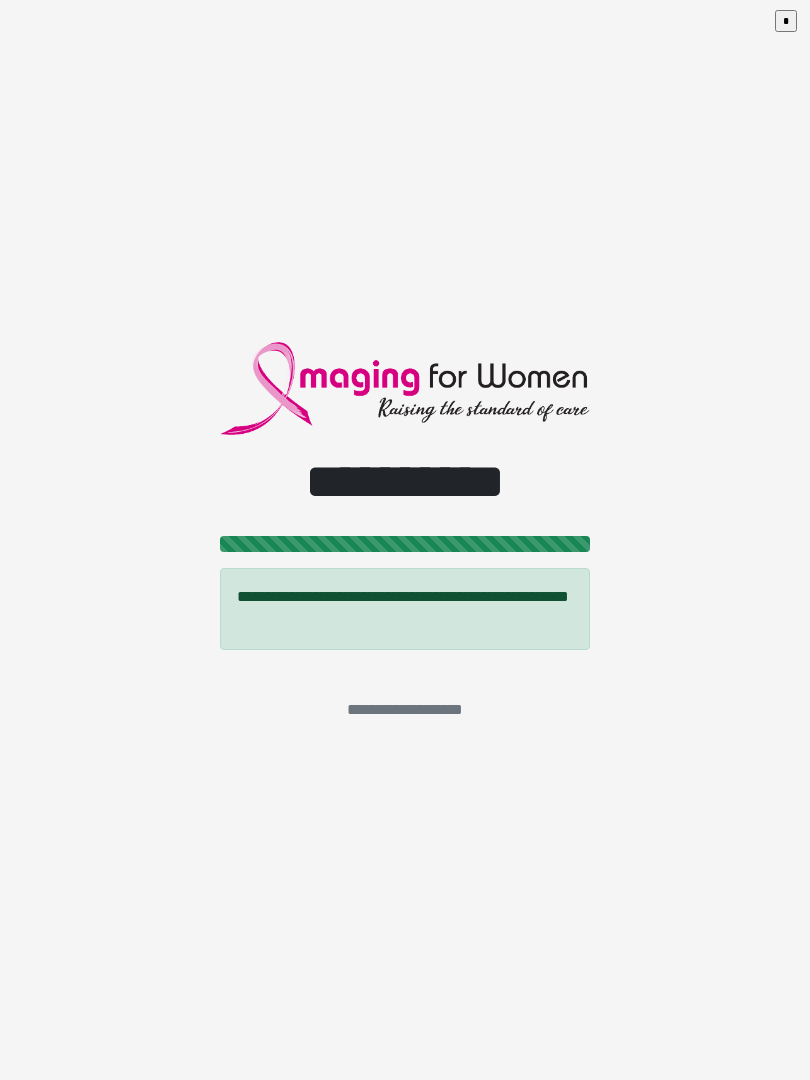 click on "*" at bounding box center [786, 21] 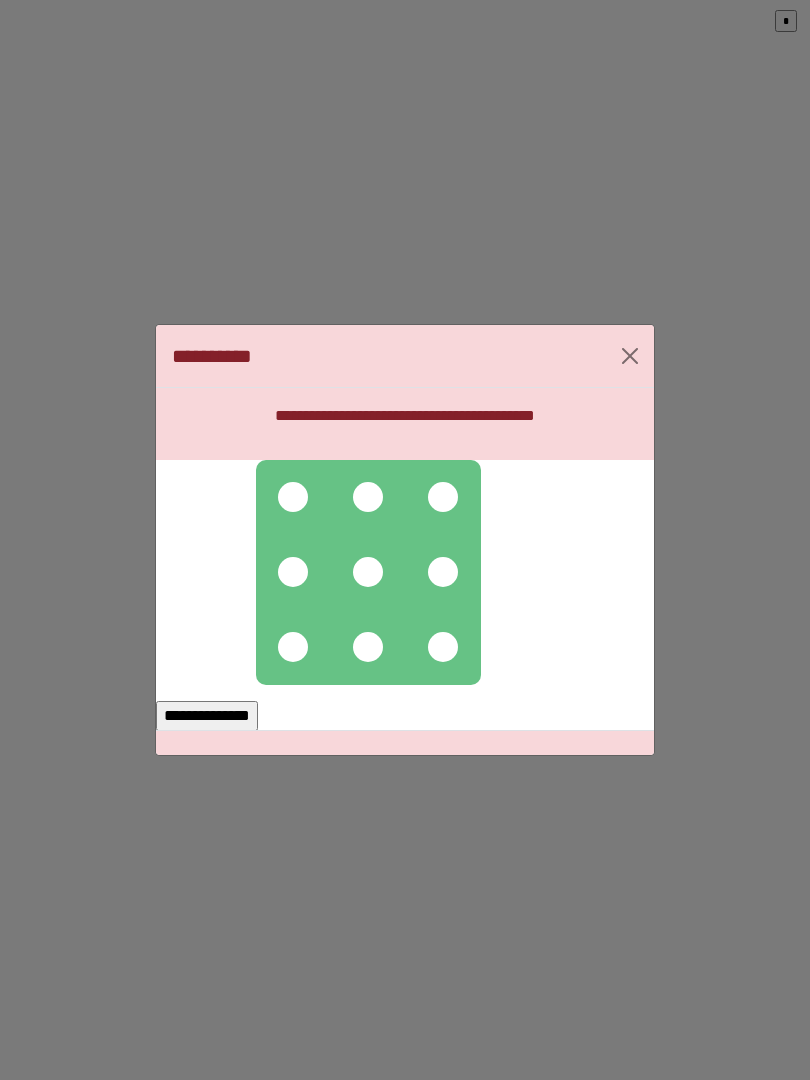click at bounding box center [368, 497] 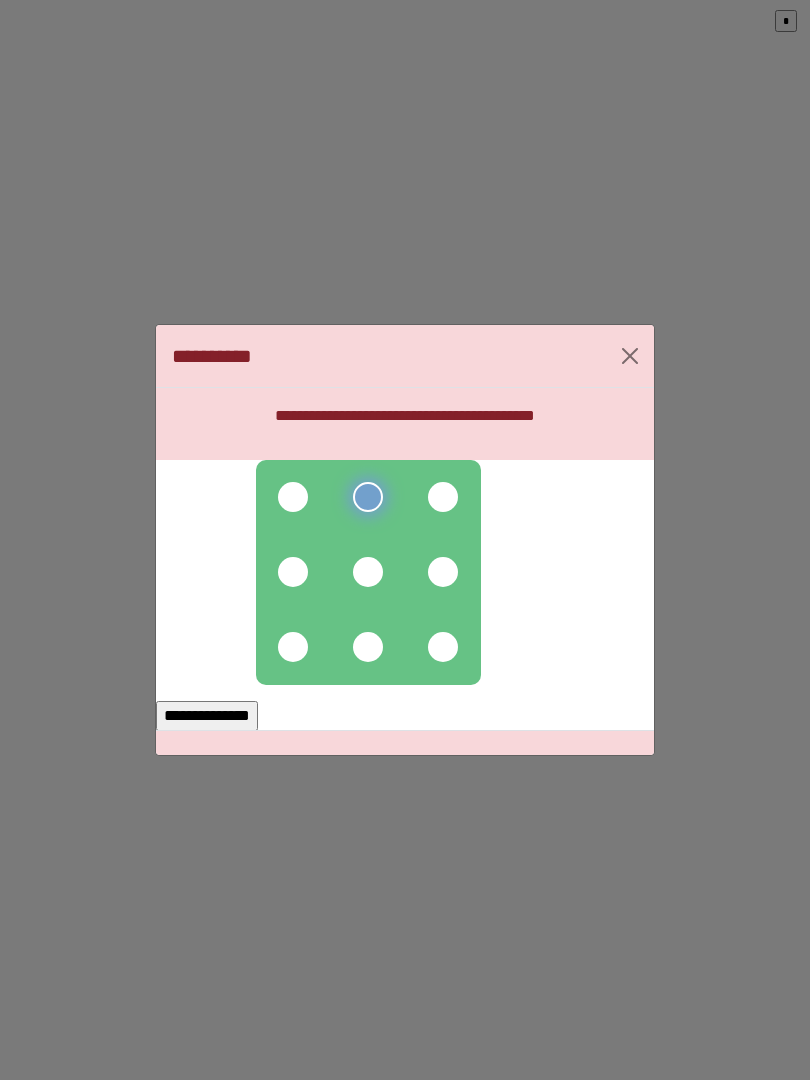 click at bounding box center [293, 572] 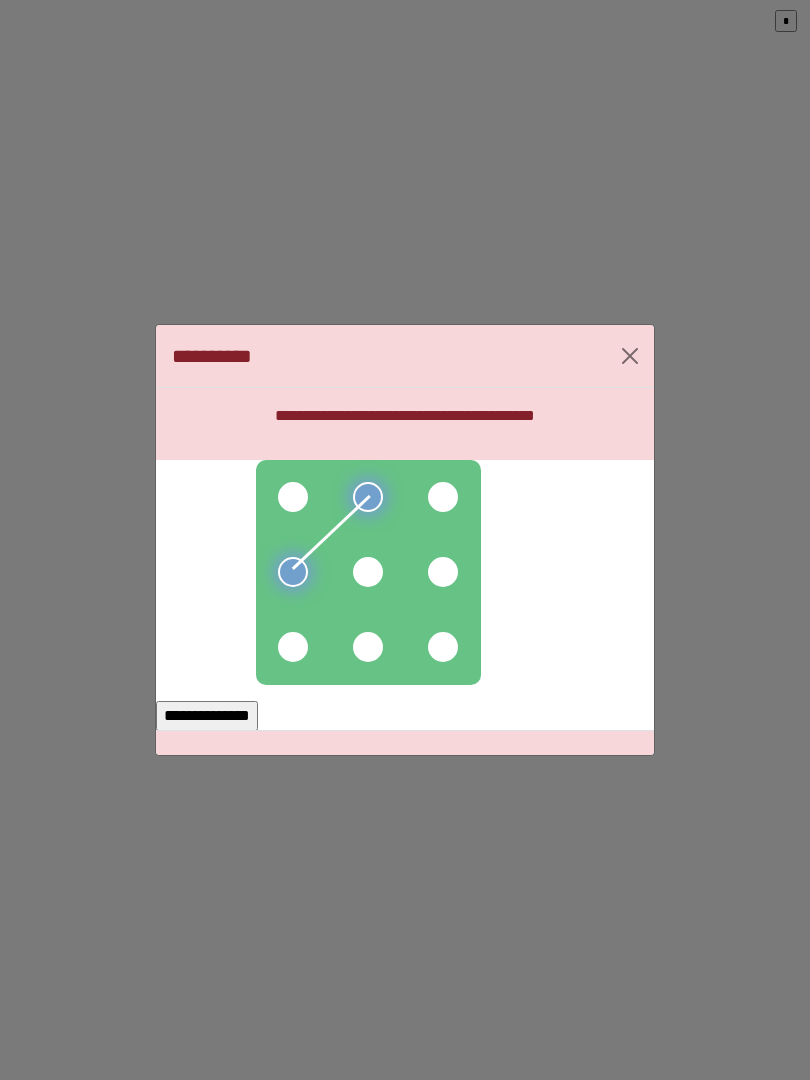 click at bounding box center [368, 572] 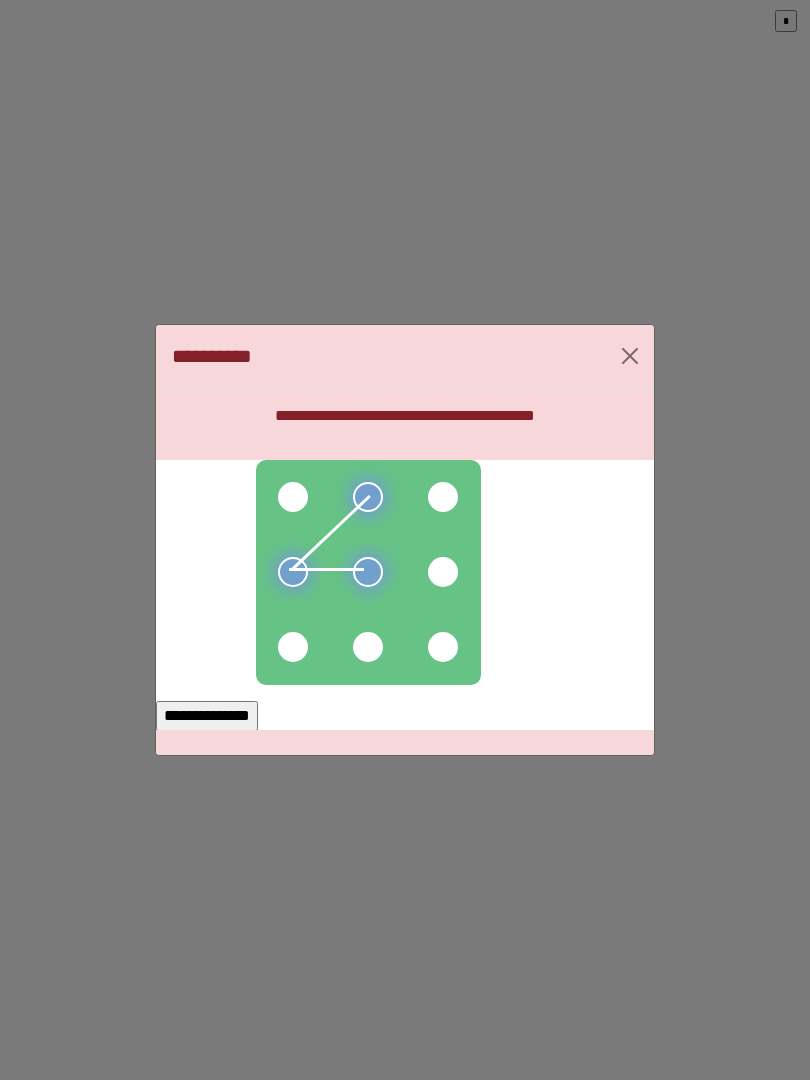 click at bounding box center (293, 497) 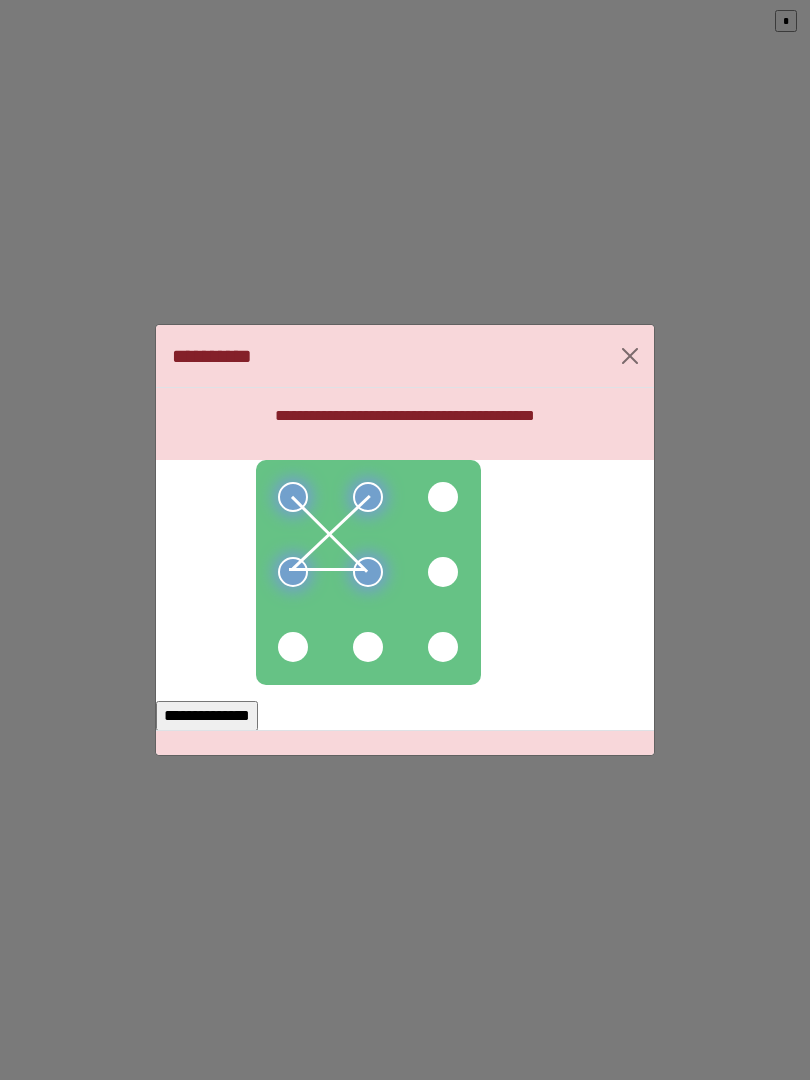 click at bounding box center [293, 647] 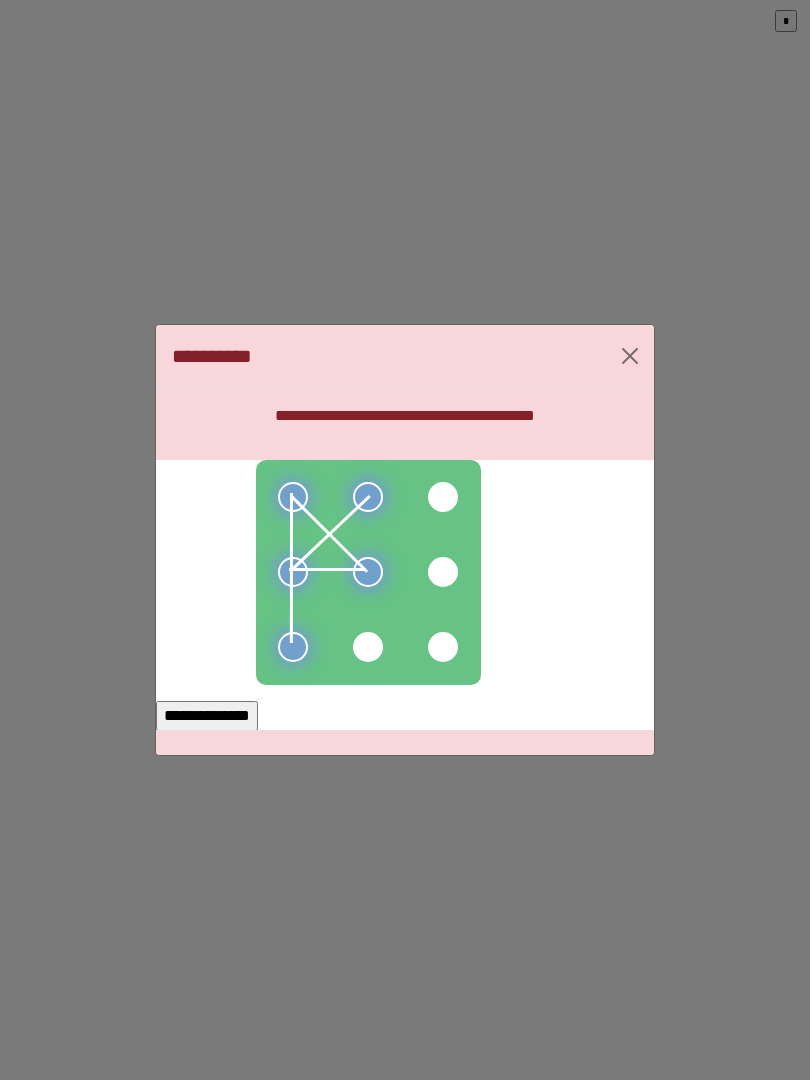 click on "**********" at bounding box center [207, 716] 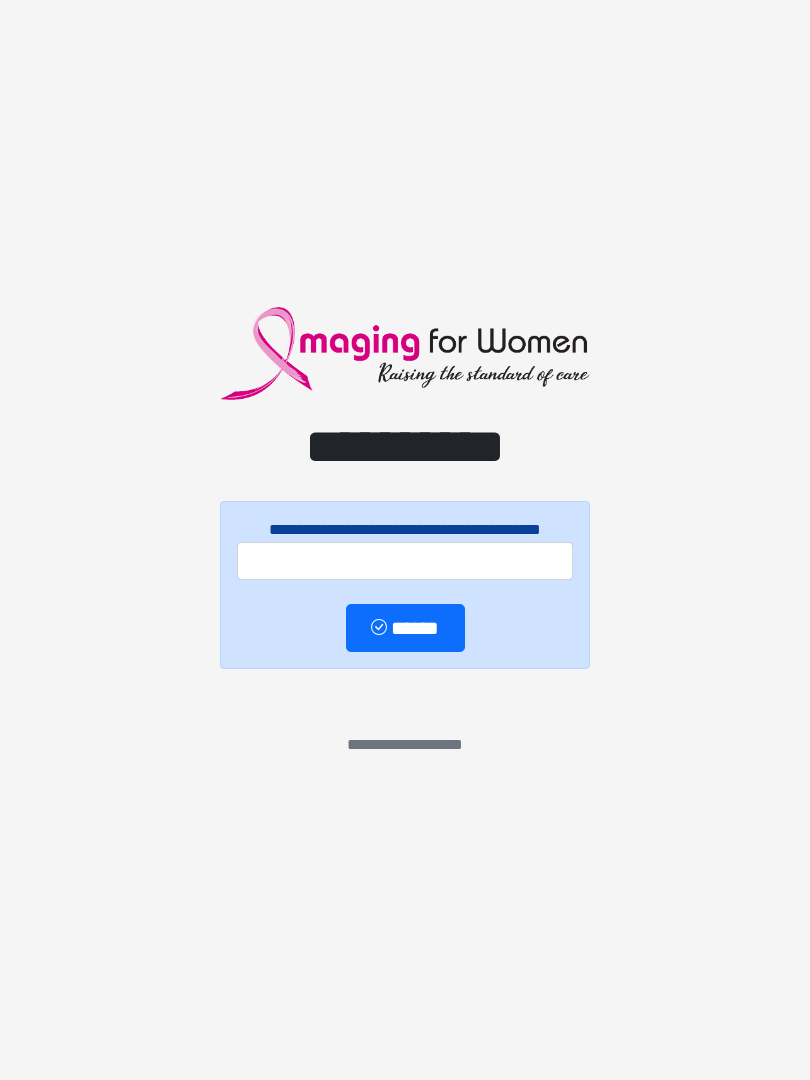 scroll, scrollTop: 0, scrollLeft: 0, axis: both 